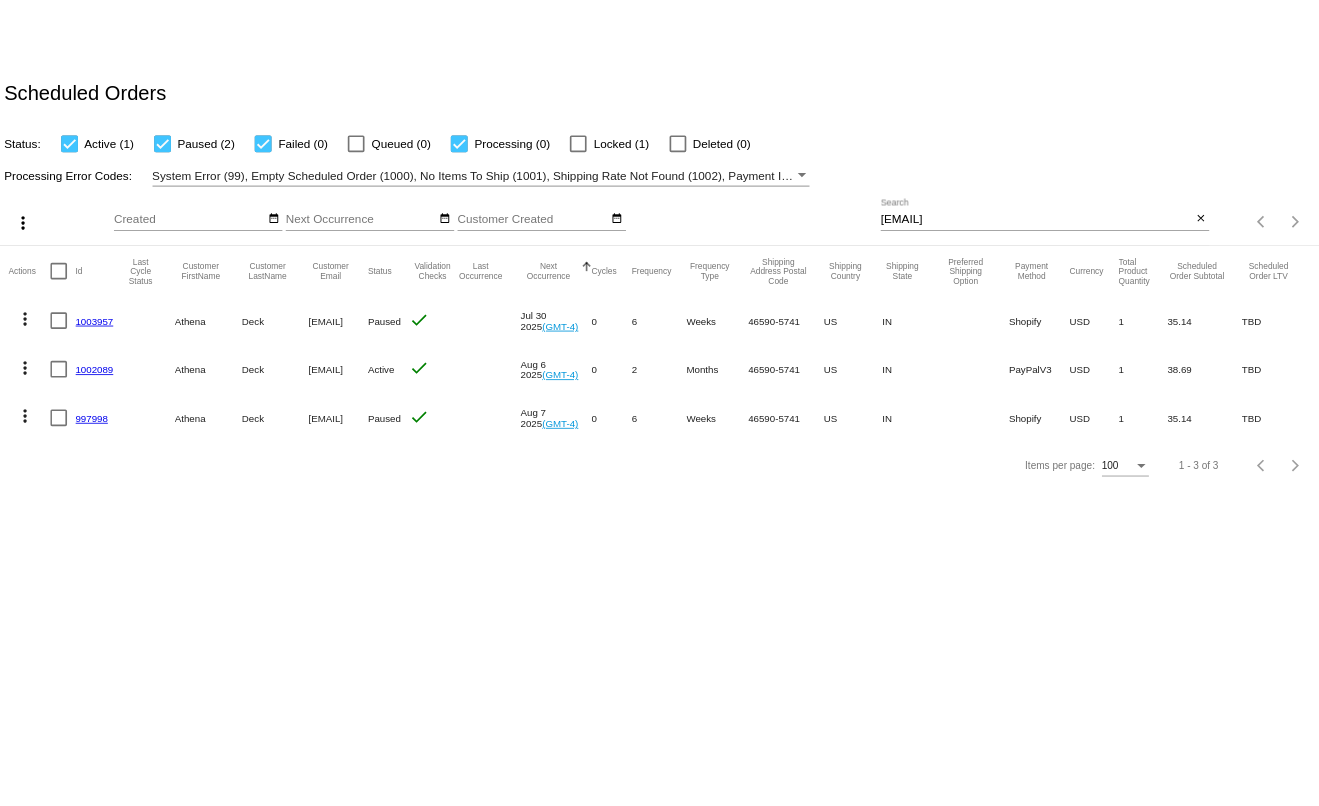 scroll, scrollTop: 0, scrollLeft: 0, axis: both 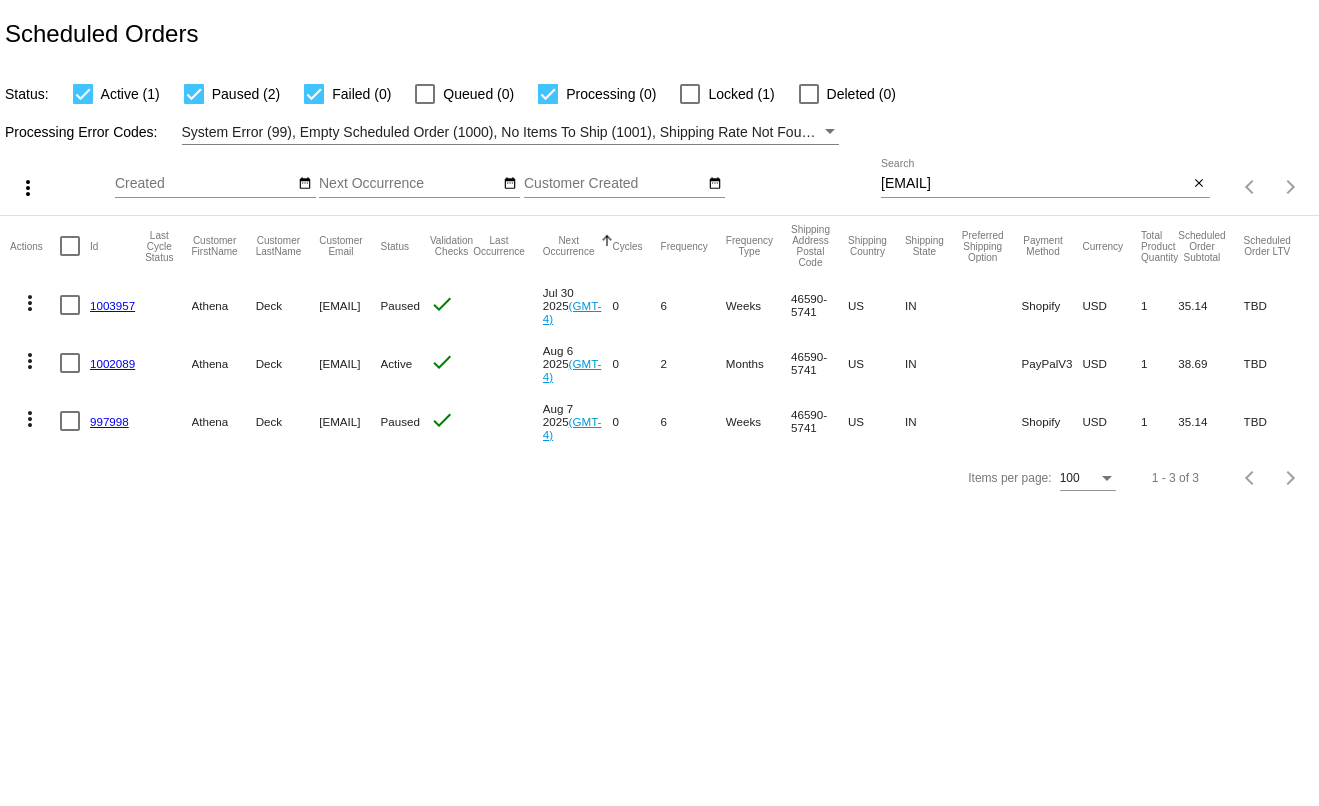 click on "[EMAIL]" at bounding box center [1035, 184] 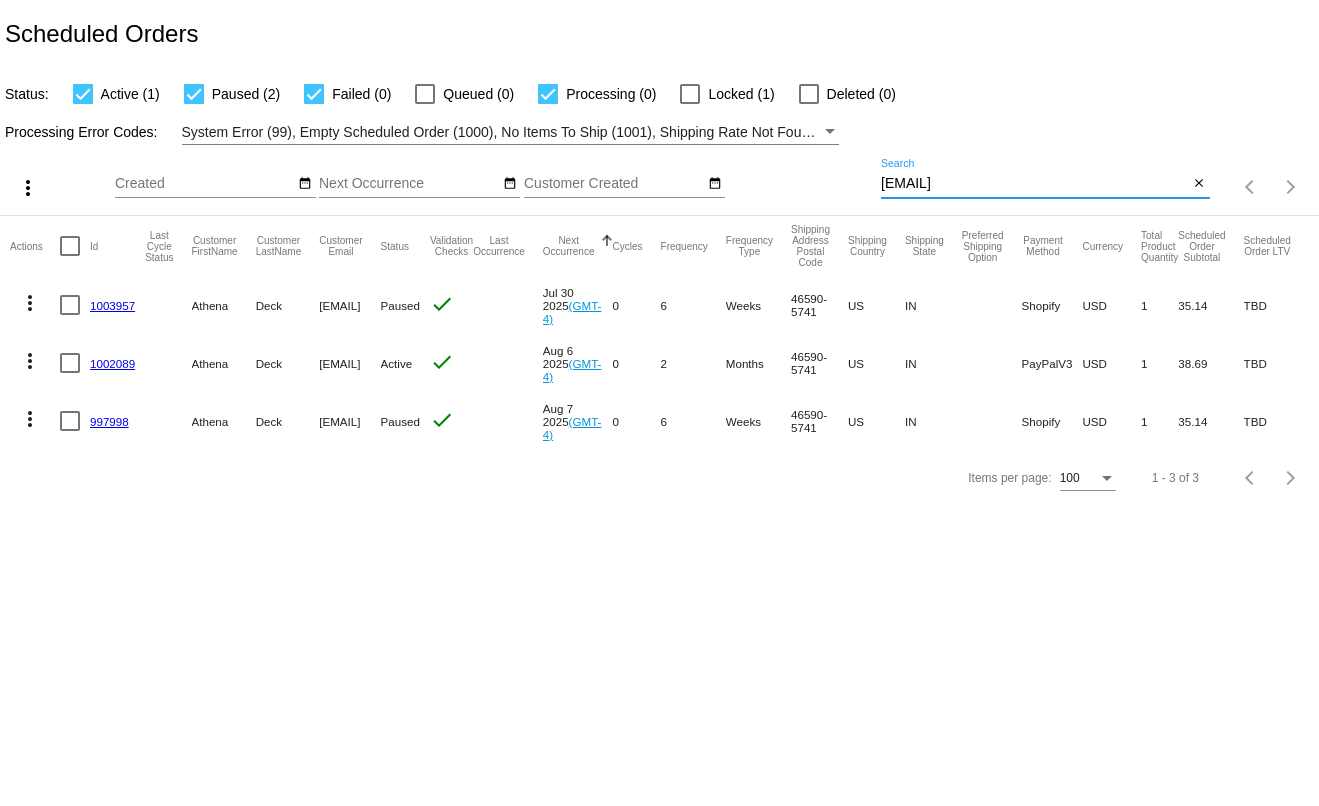 click on "[EMAIL]" at bounding box center [1035, 184] 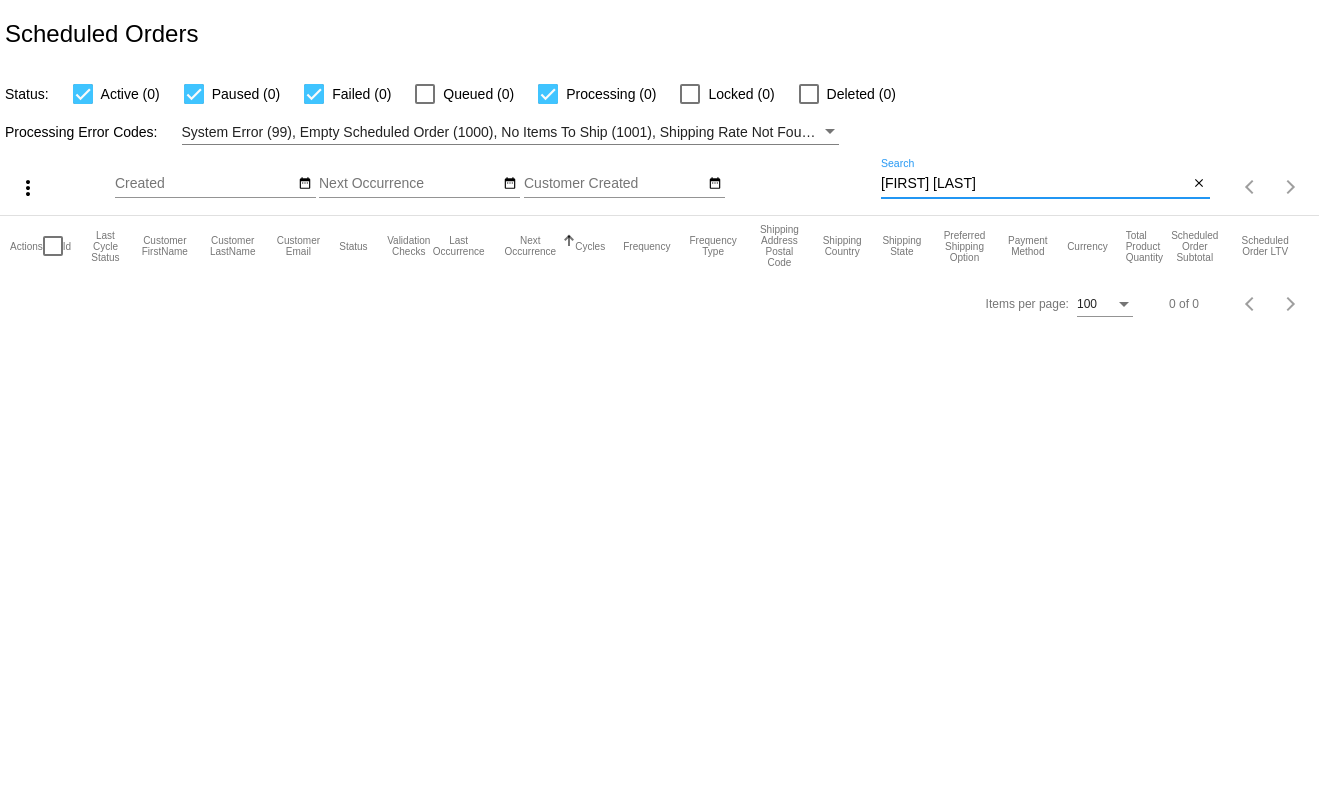 click on "donna james" at bounding box center (1035, 184) 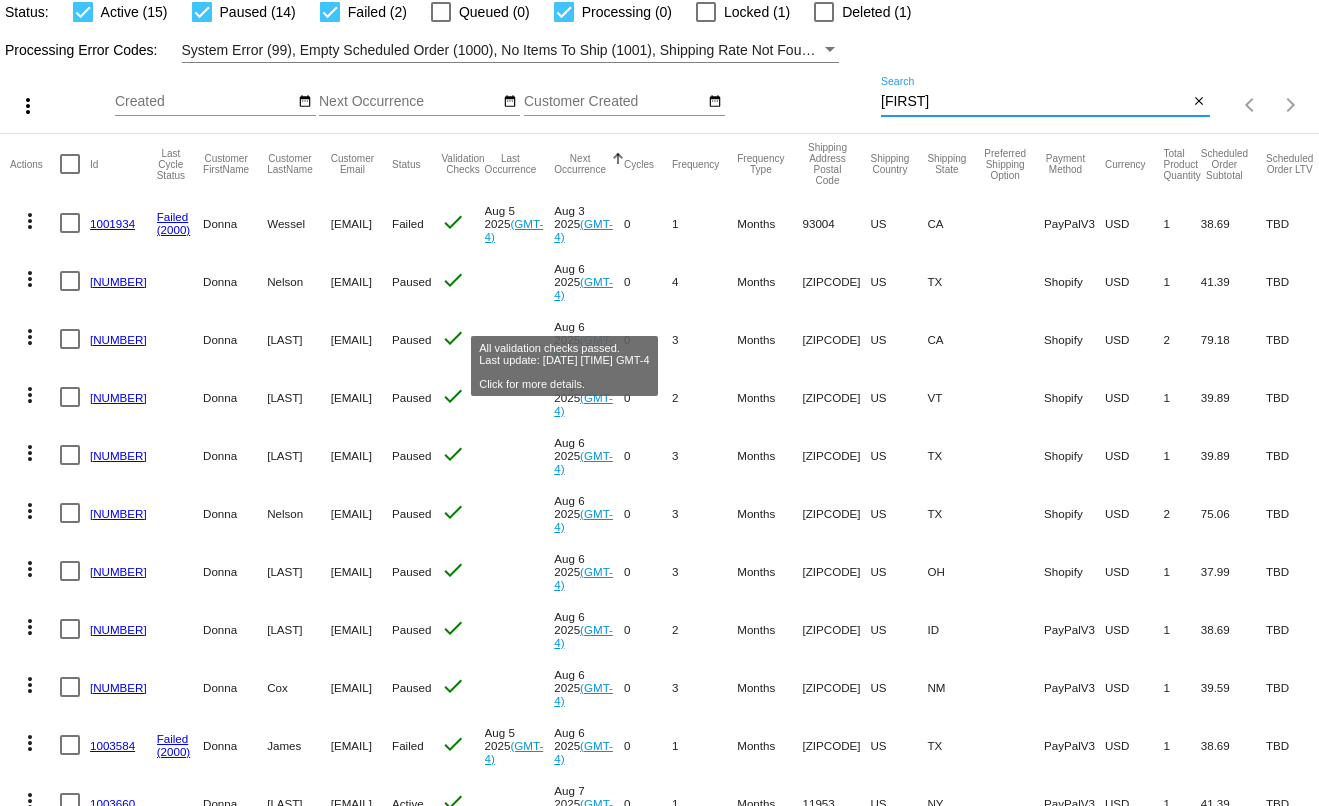 scroll, scrollTop: 0, scrollLeft: 0, axis: both 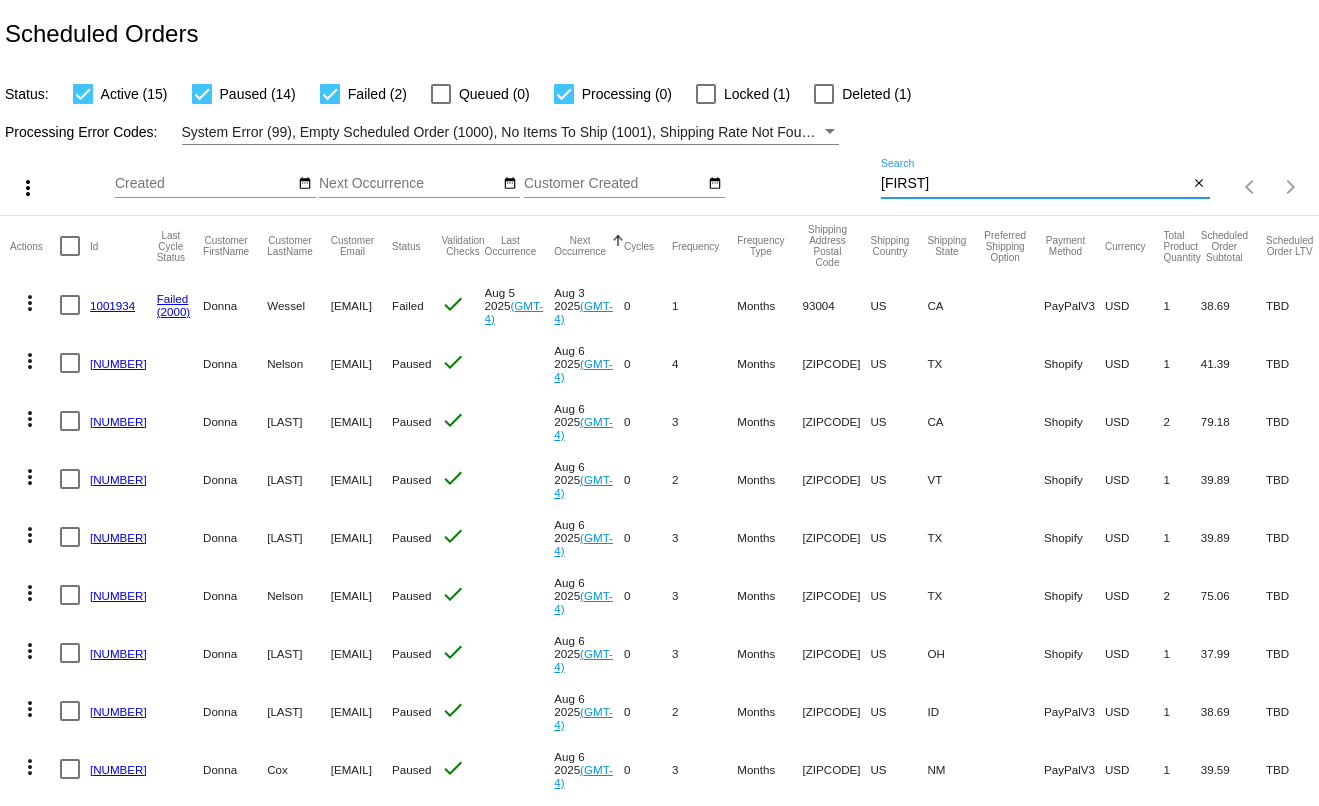 type on "[FIRST]" 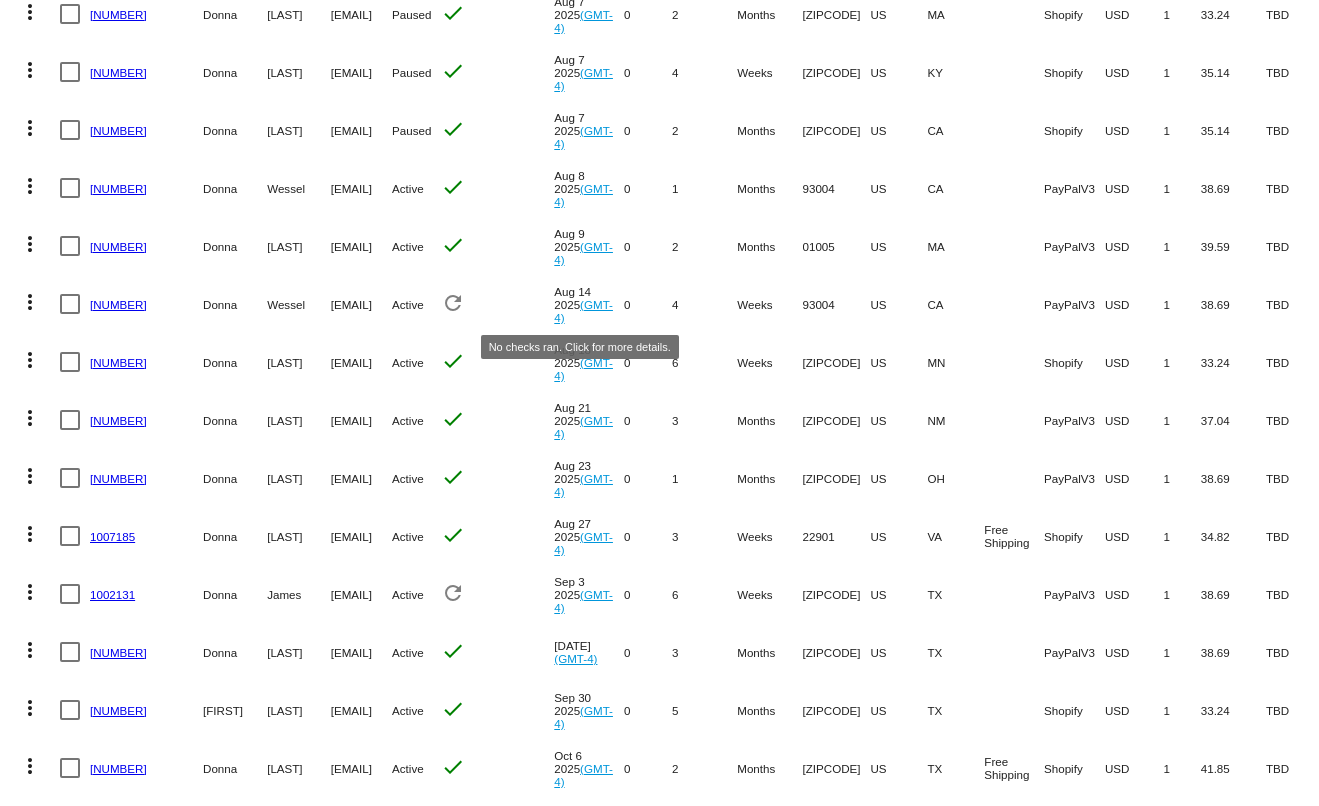 scroll, scrollTop: 1343, scrollLeft: 0, axis: vertical 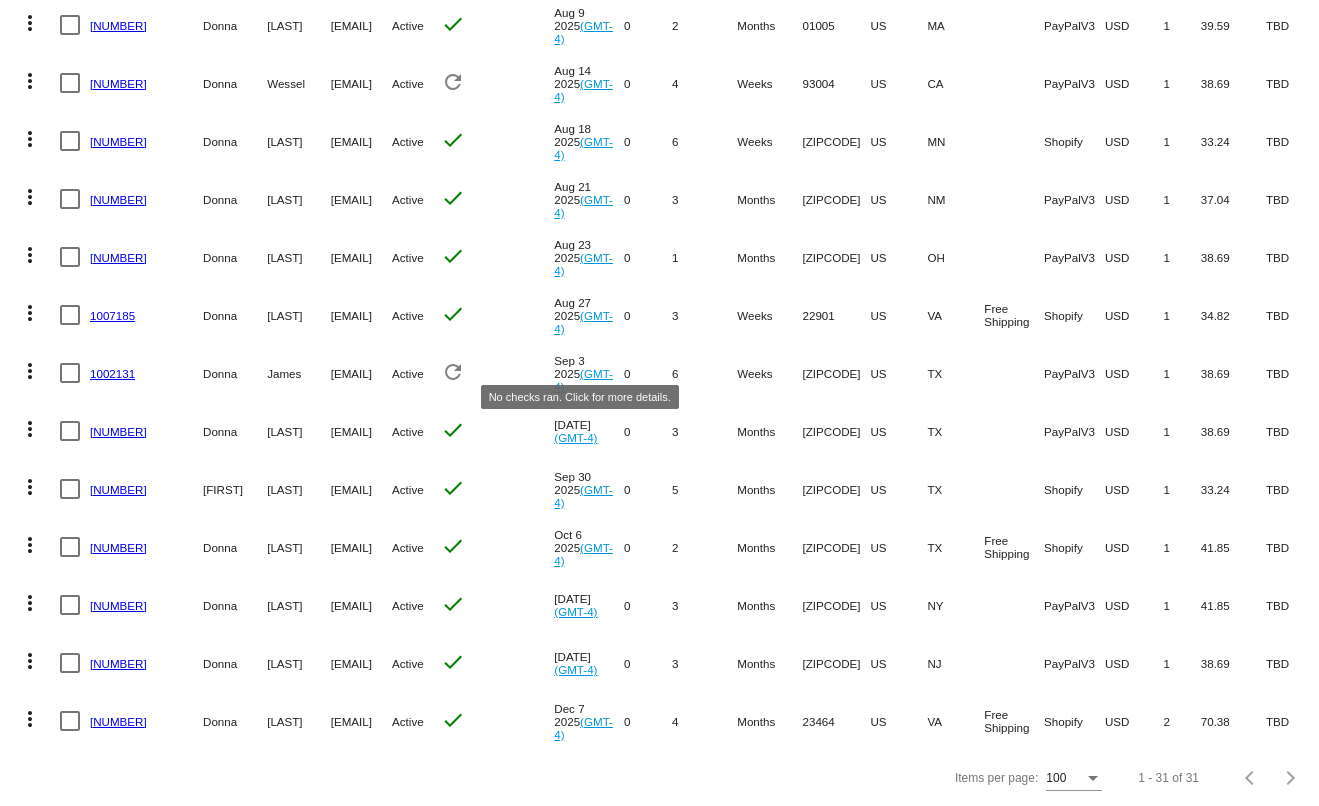click on "refresh" 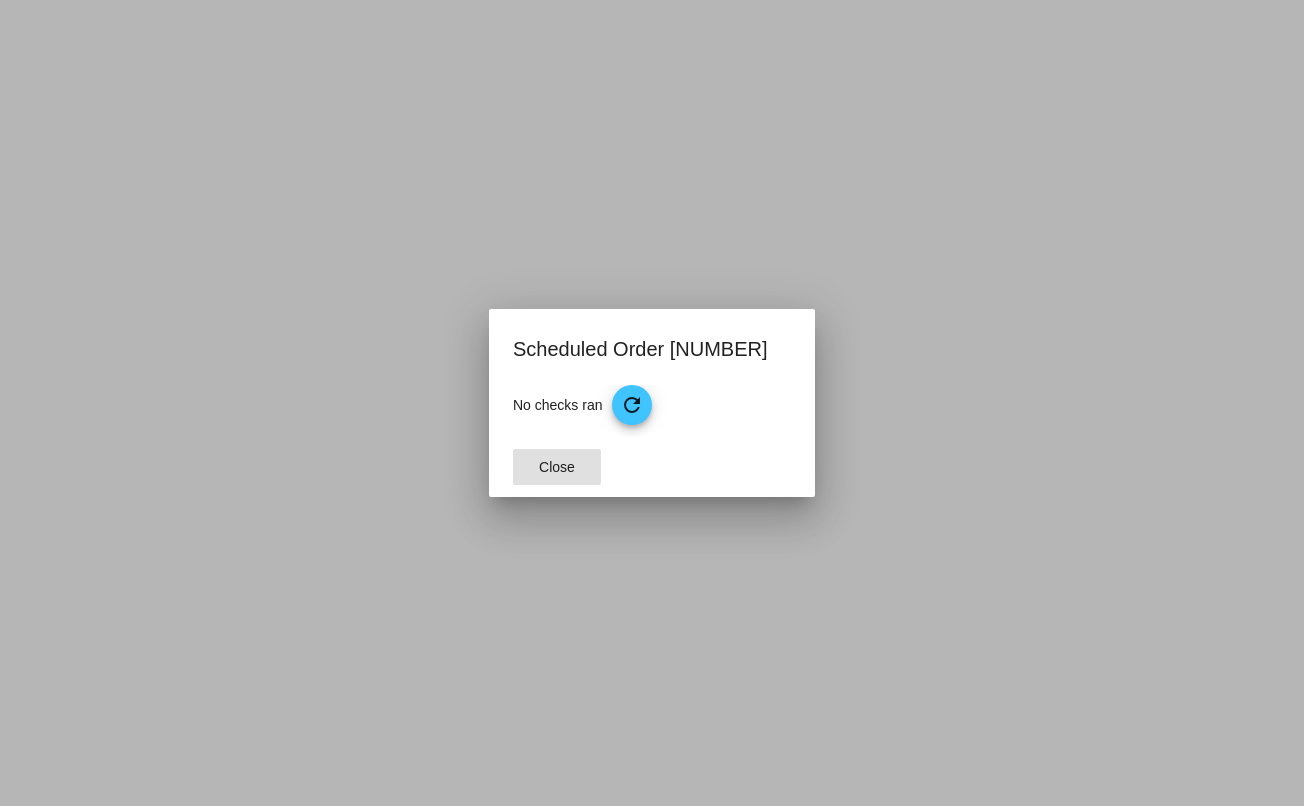click on "Close" 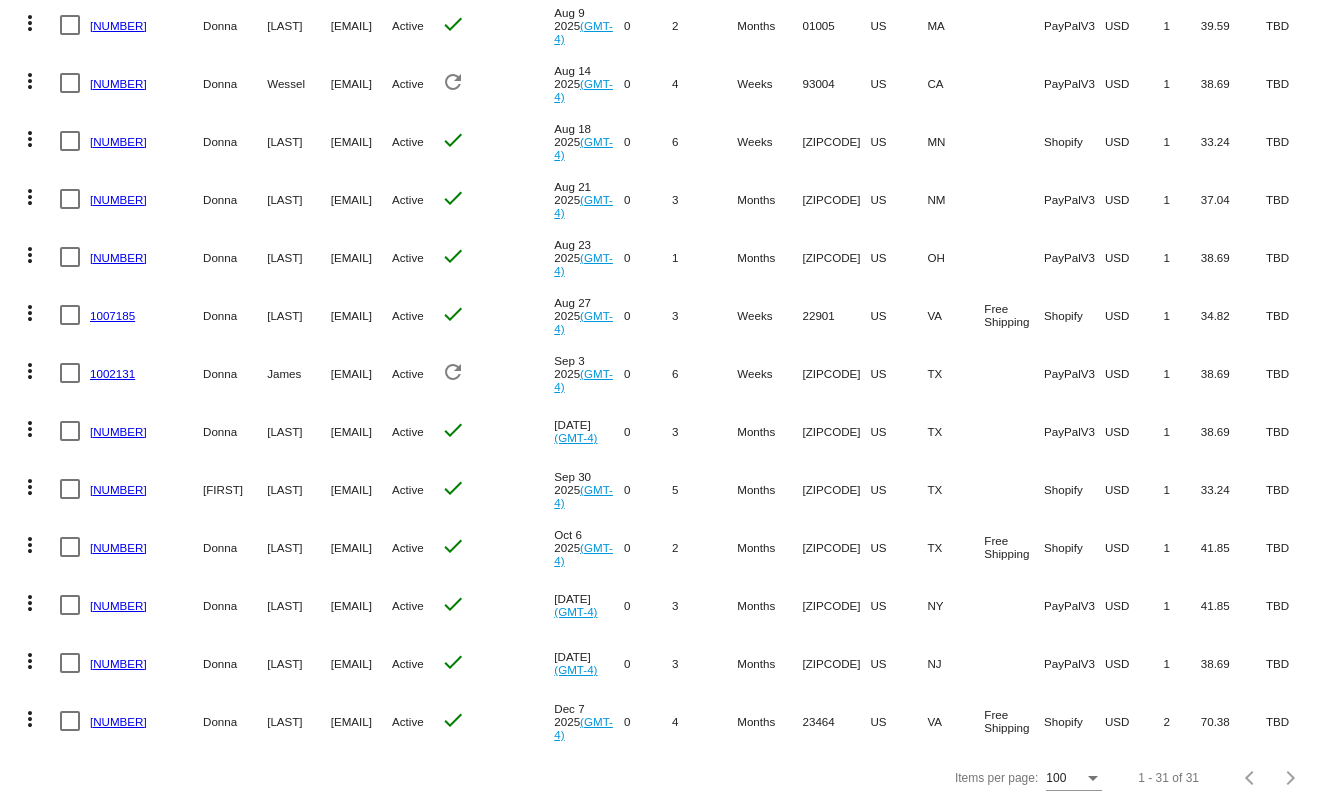 click on "1002131" 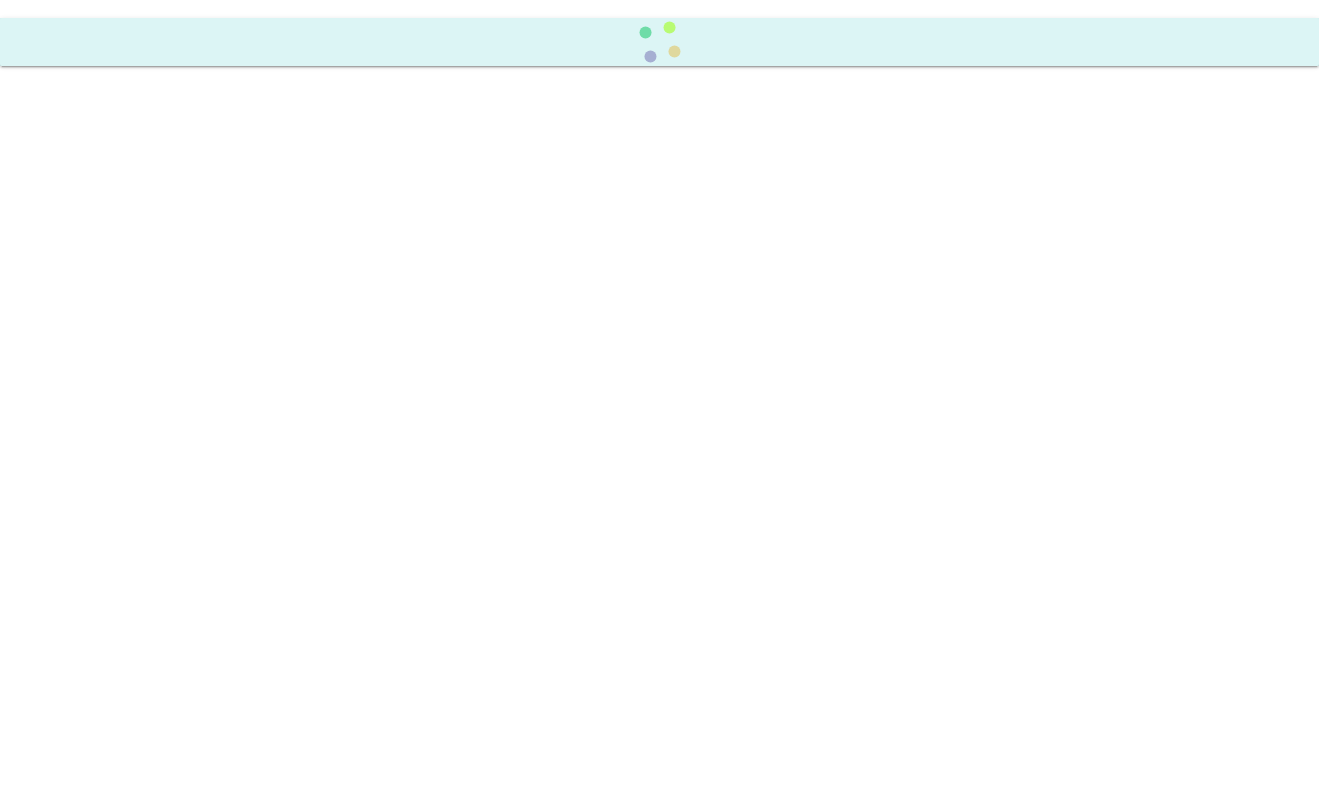 scroll, scrollTop: 0, scrollLeft: 0, axis: both 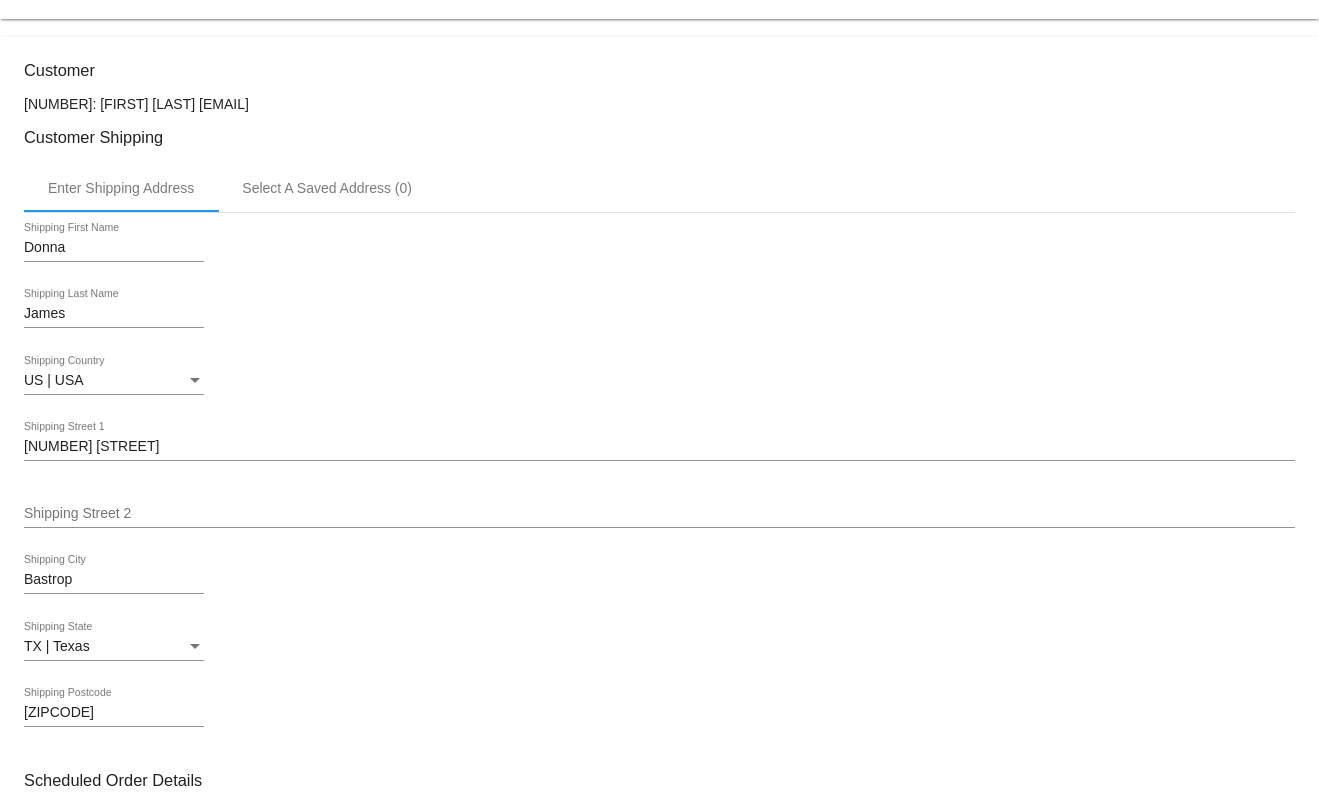 click on "6187451: Donna James
dmcj3950@gmail.com" 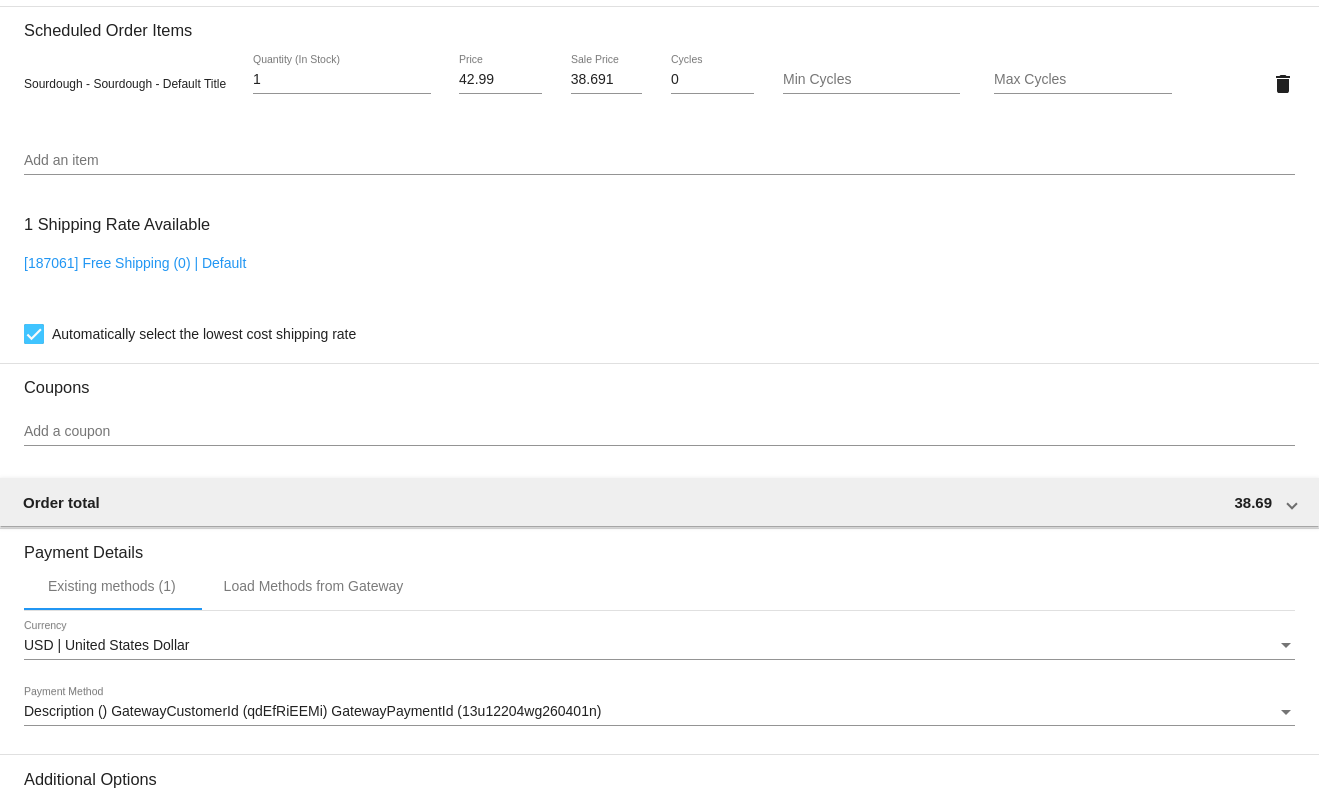 scroll, scrollTop: 1469, scrollLeft: 0, axis: vertical 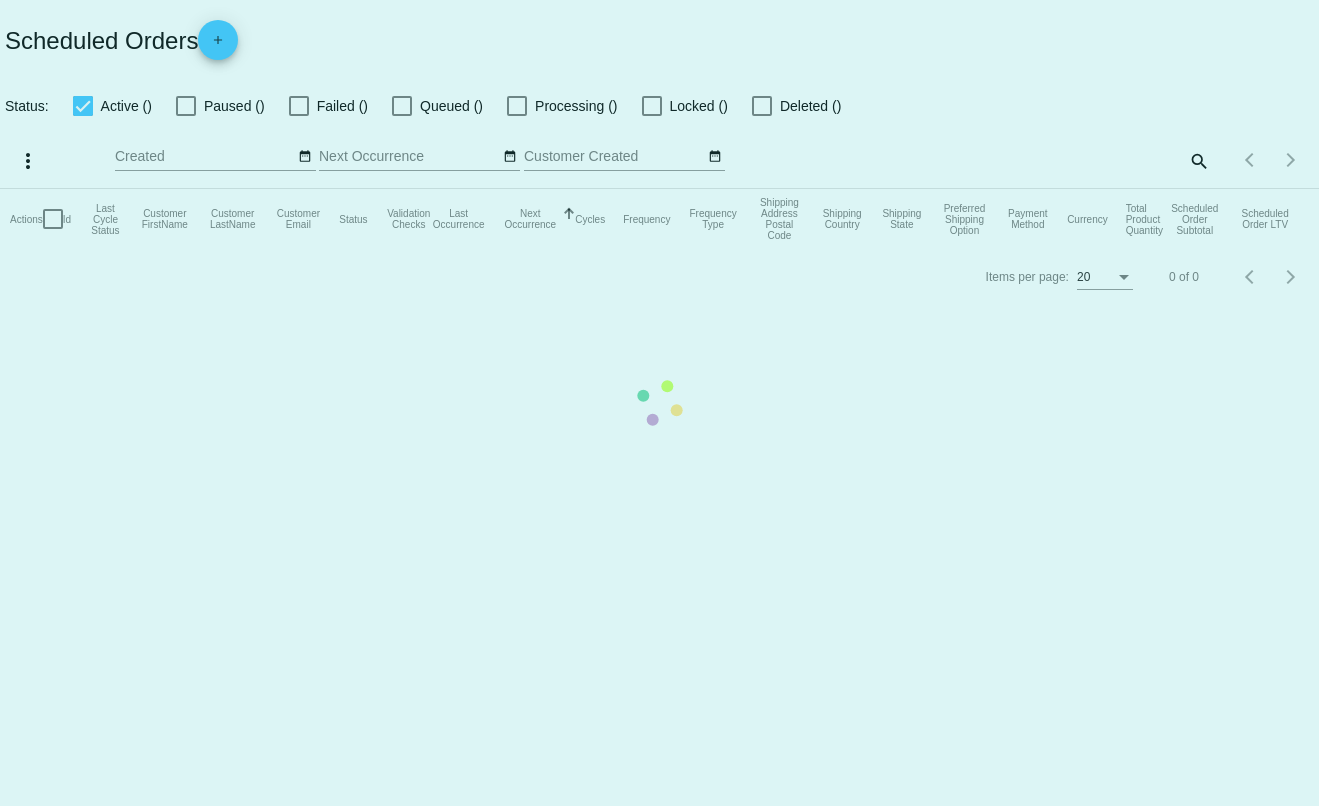 checkbox on "true" 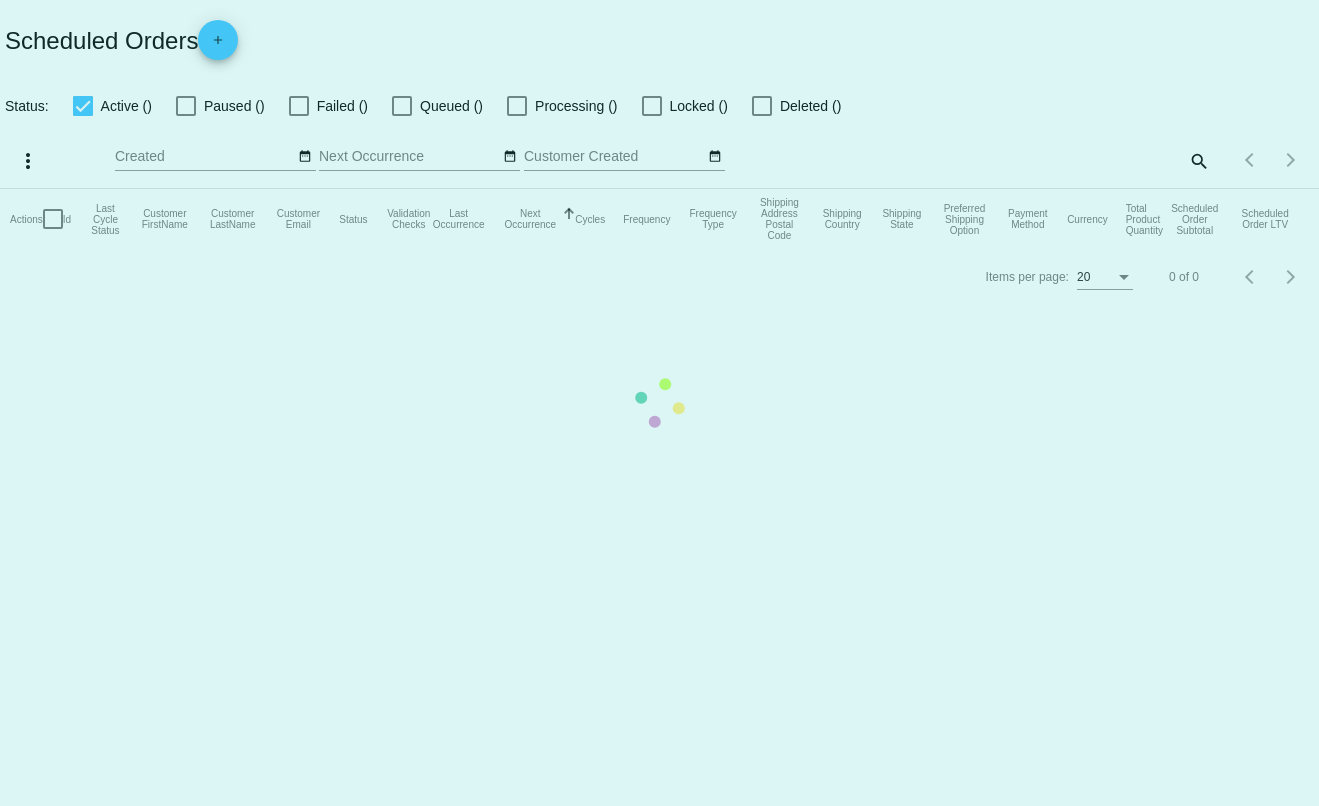 checkbox on "true" 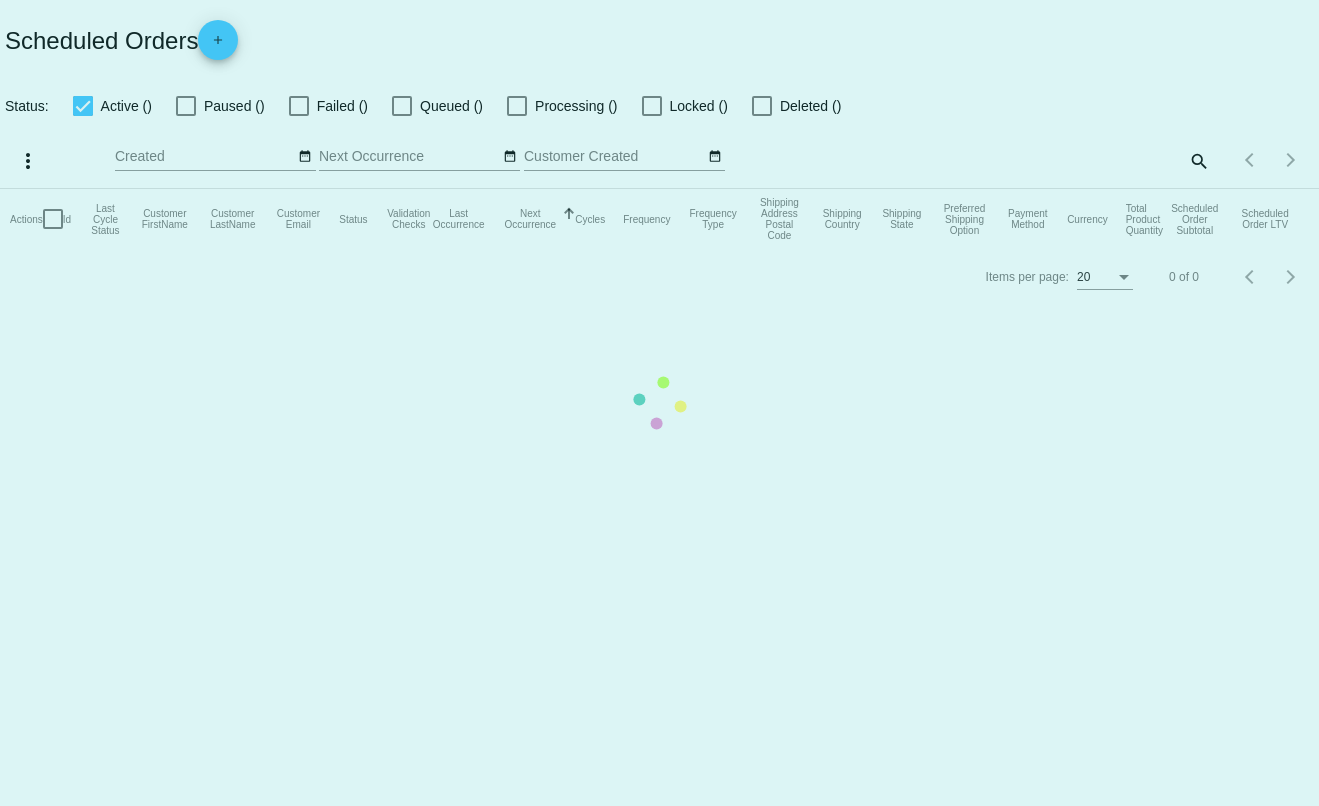 checkbox on "true" 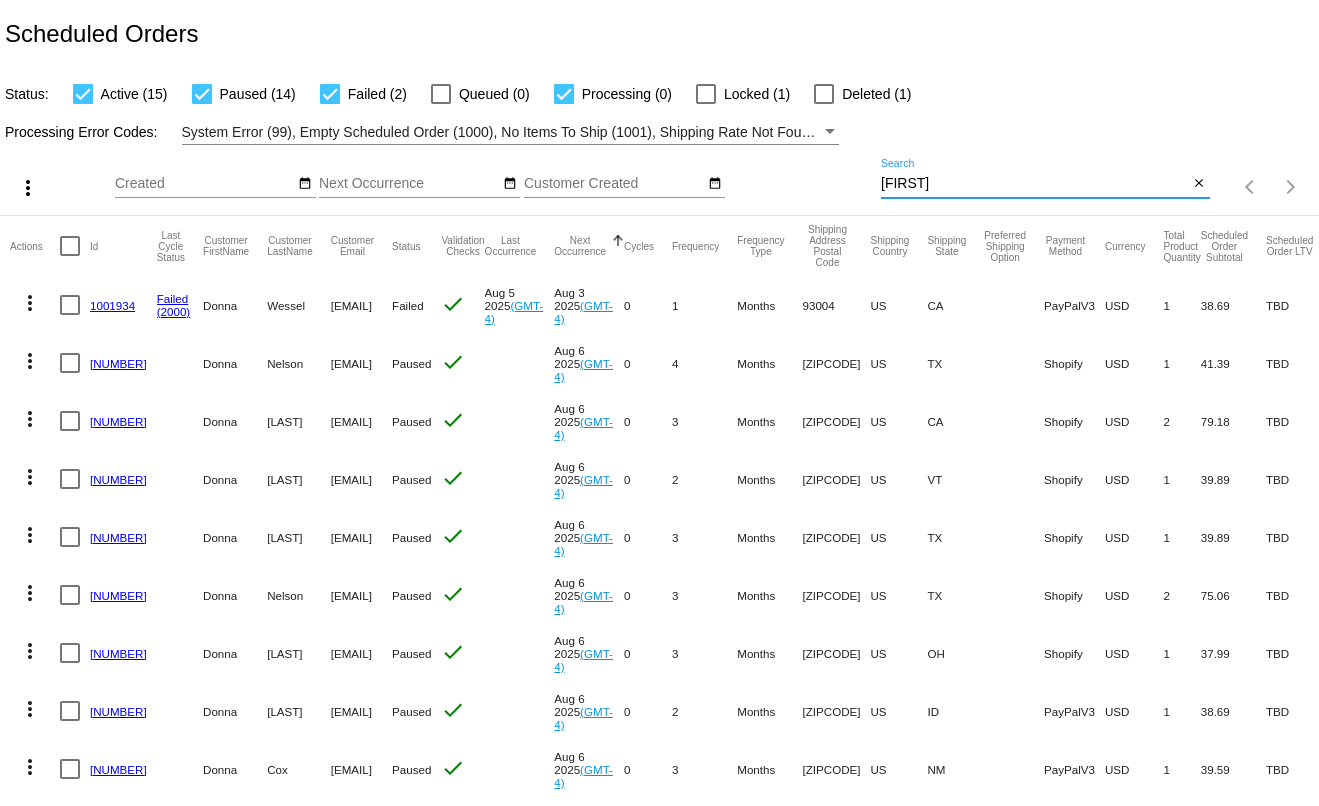 click on "[FIRST]" at bounding box center [1035, 184] 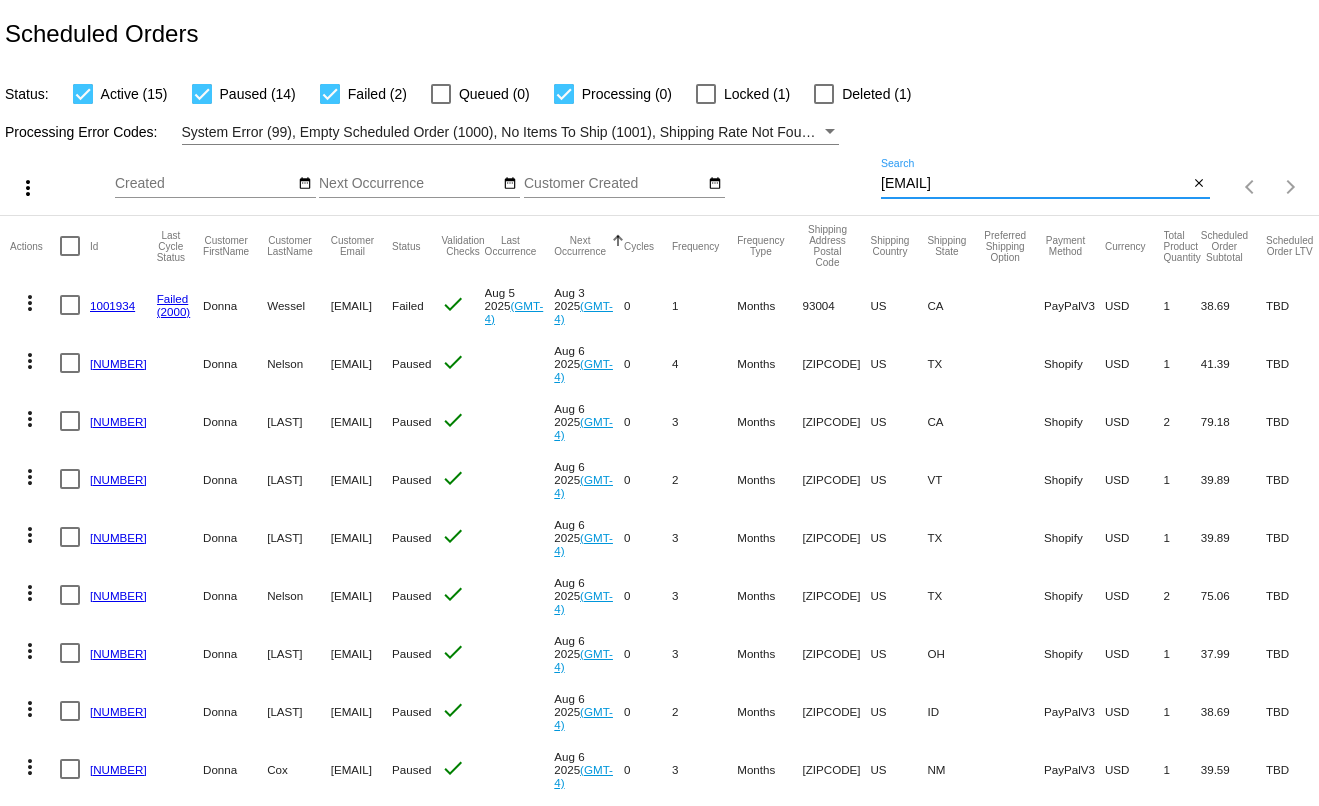 type on "[EMAIL]" 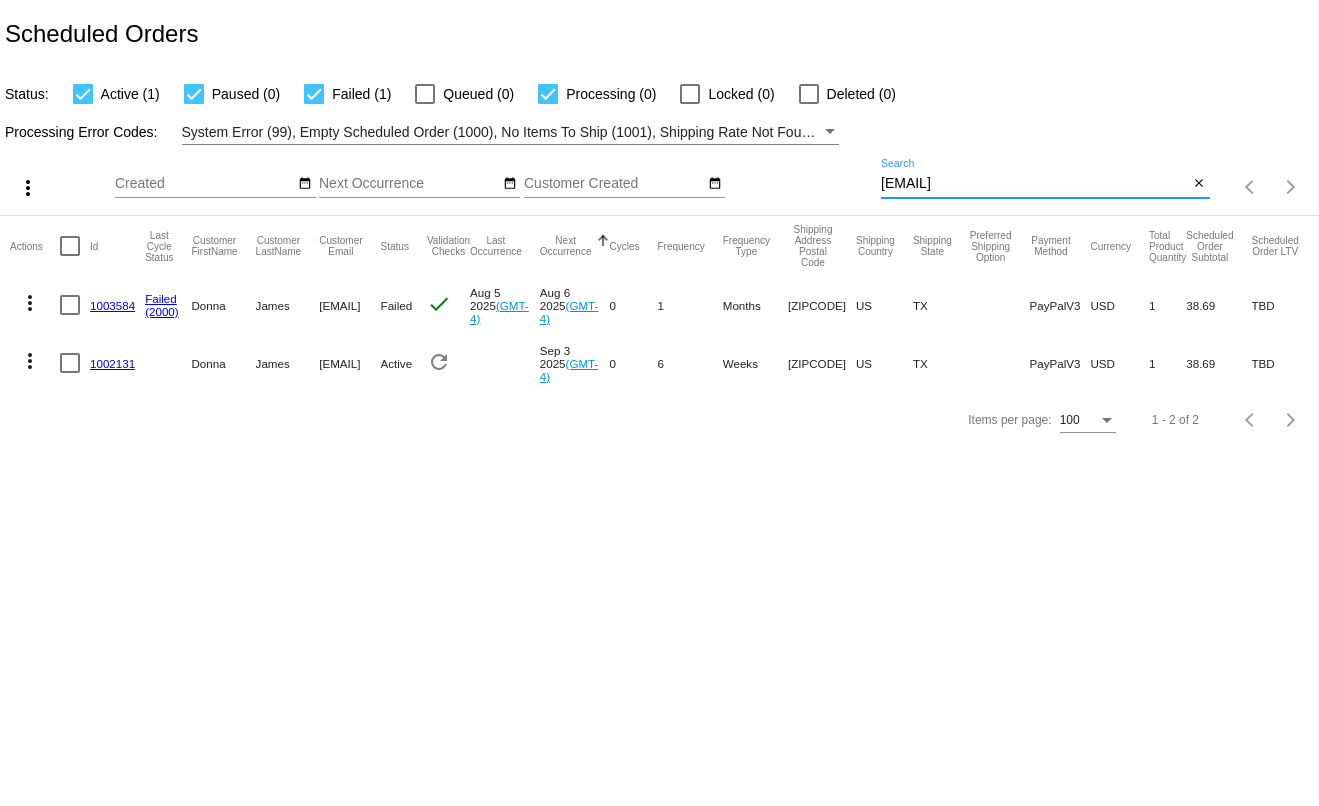 click on "more_vert" 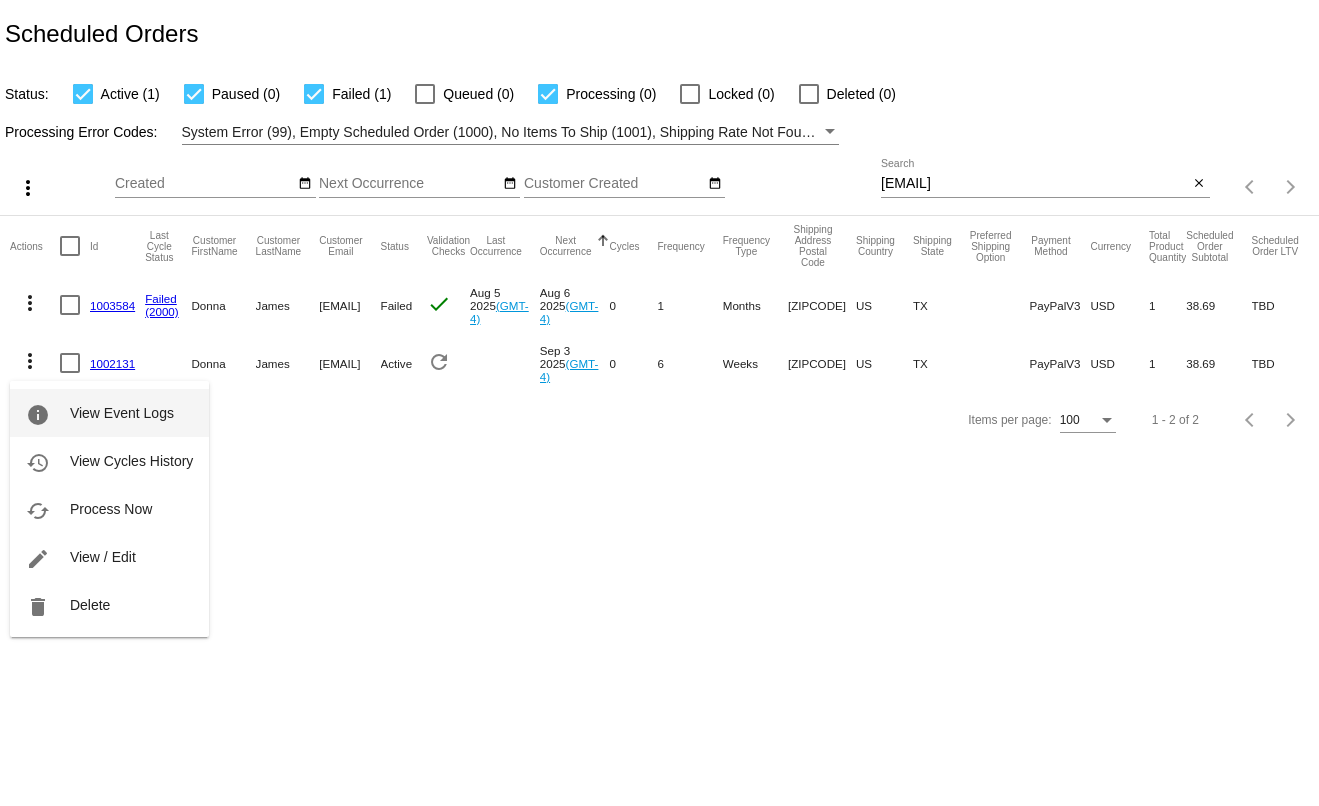 click on "info" at bounding box center [38, 415] 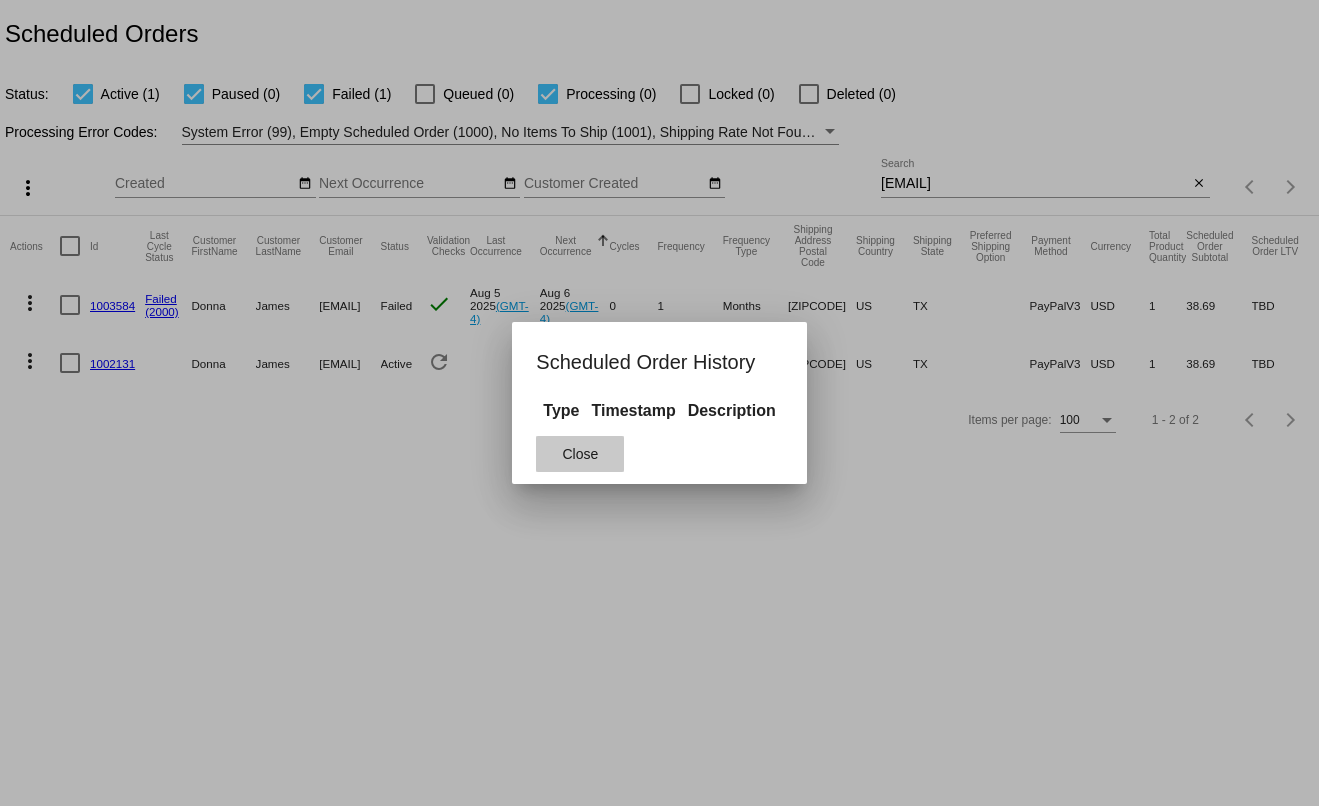 click on "Close" 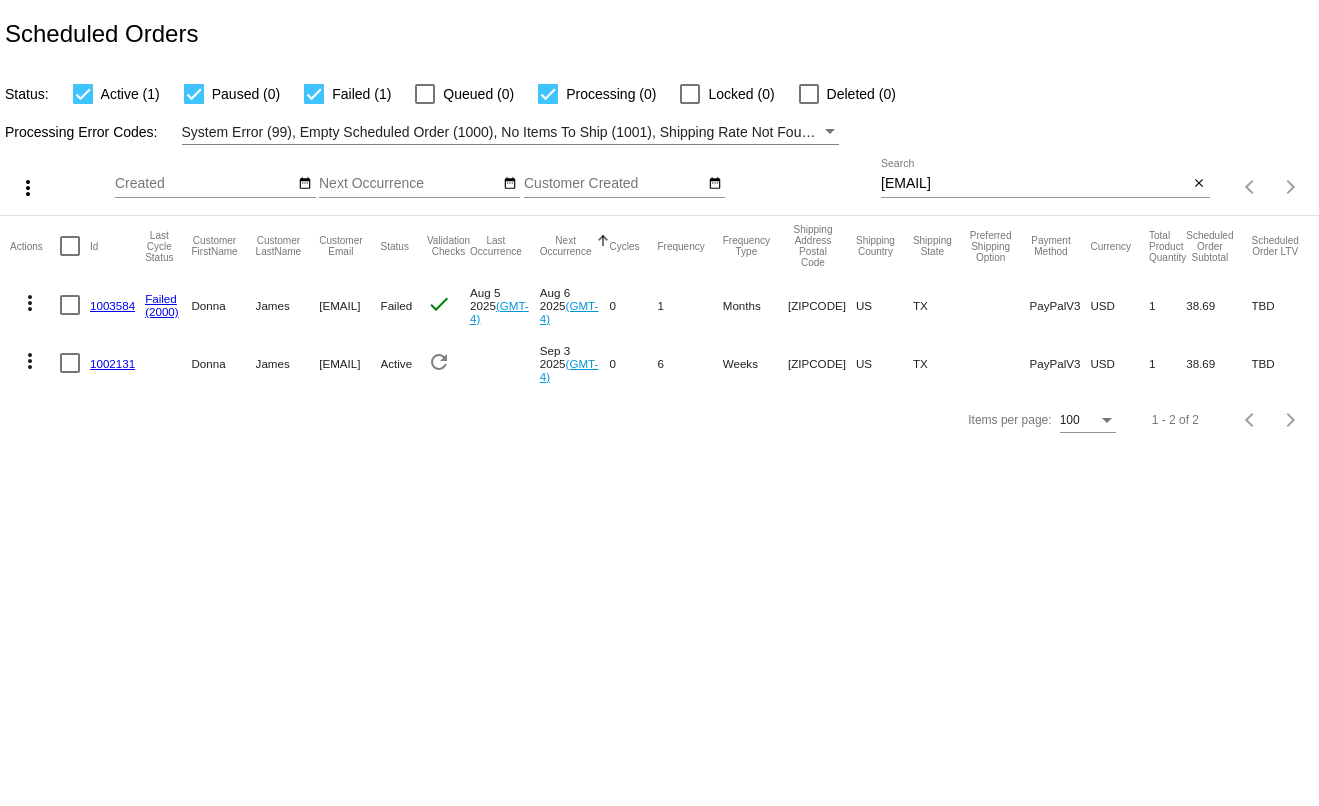 click on "more_vert" 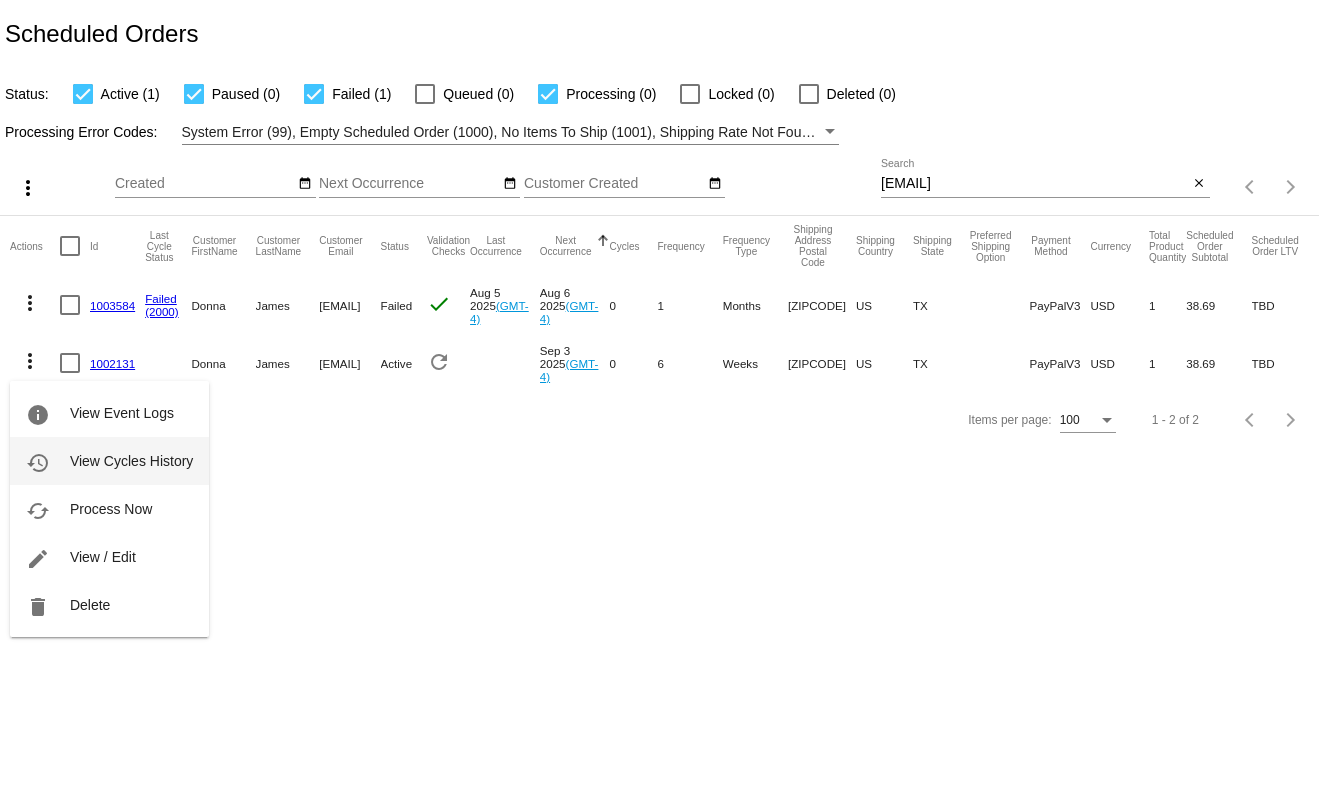 click on "View Cycles History" at bounding box center (131, 461) 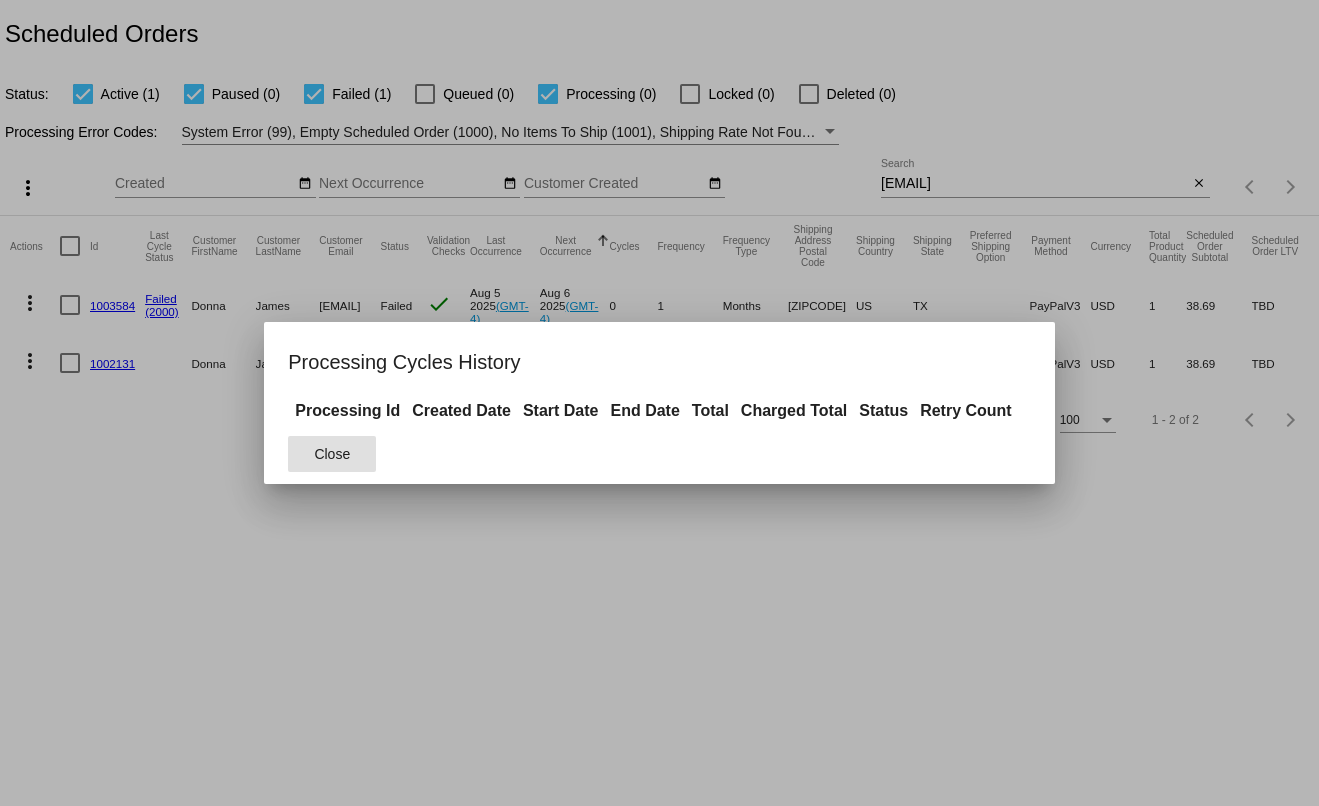click on "Close" 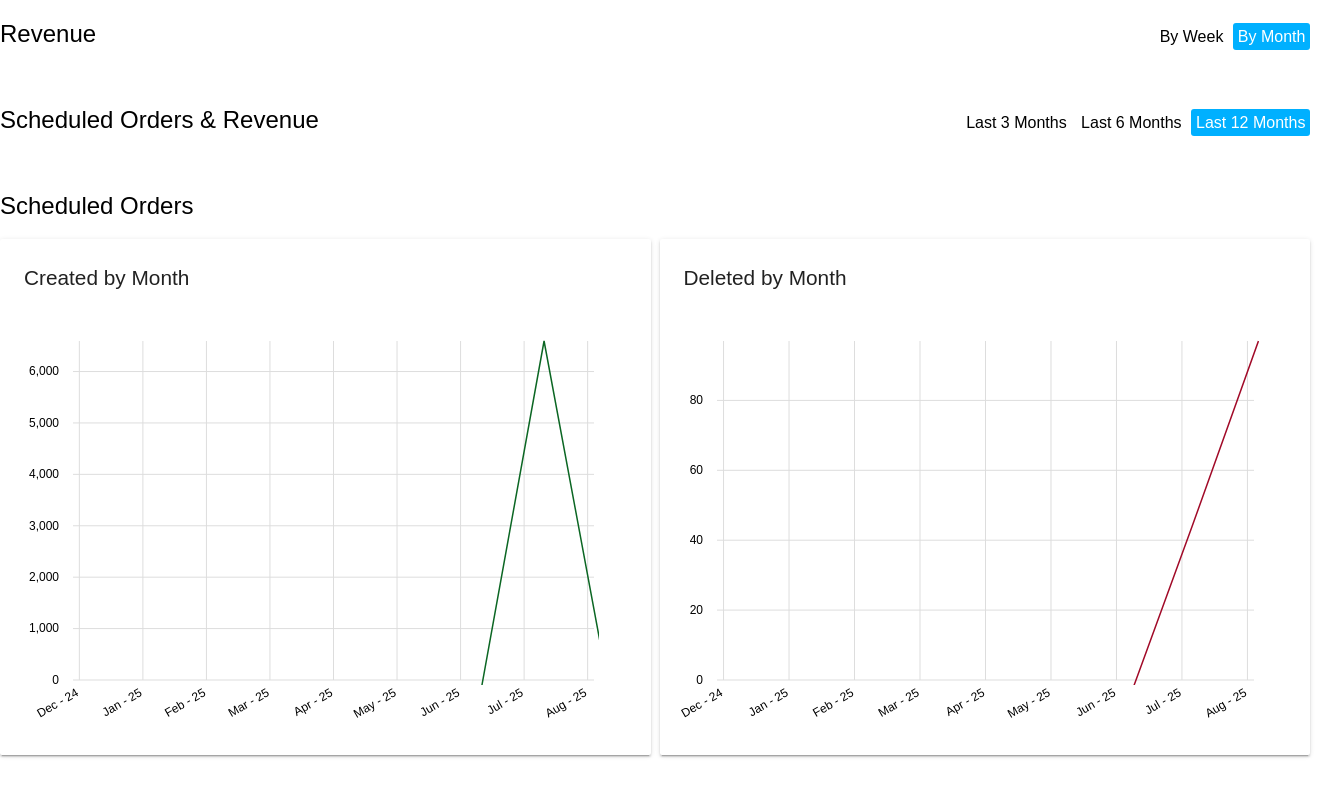 scroll, scrollTop: 0, scrollLeft: 0, axis: both 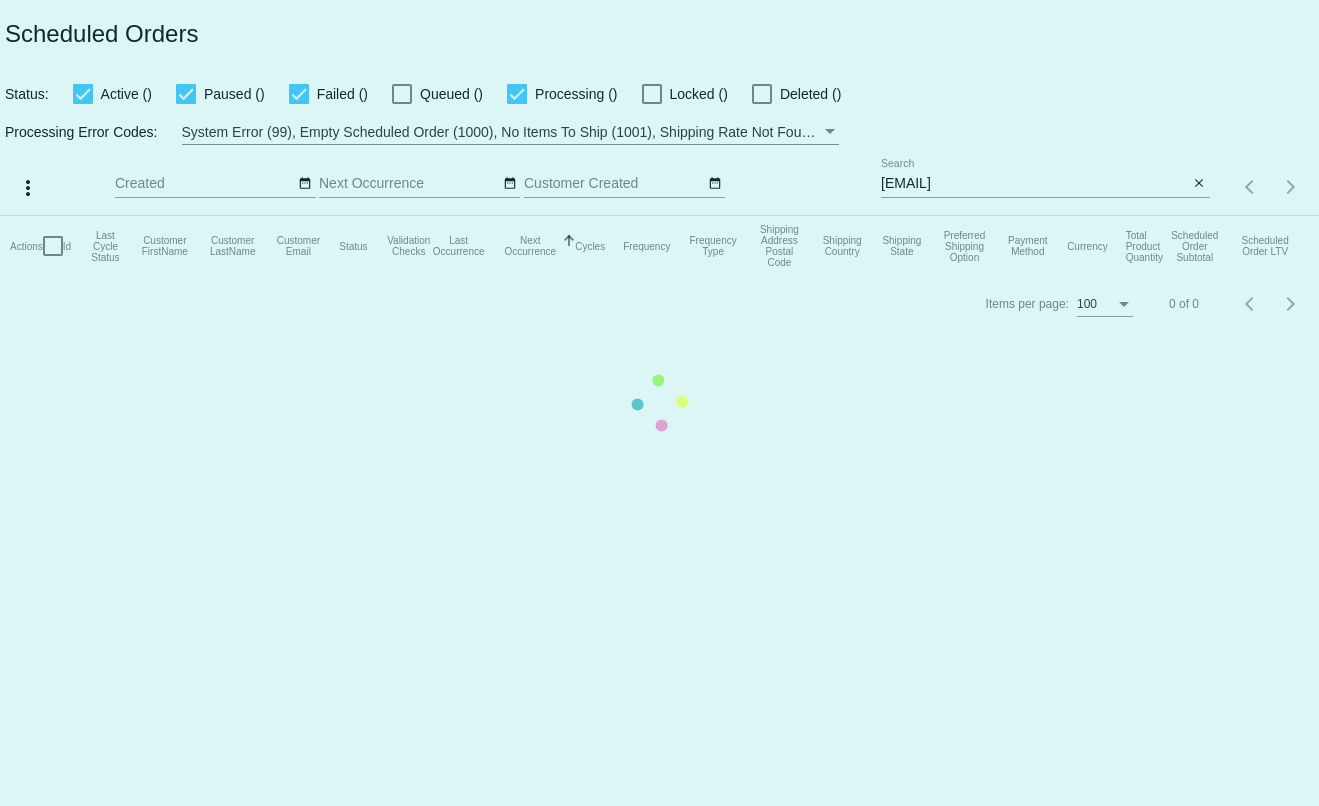 click on "Actions
Id   Last Cycle Status   Customer FirstName   Customer LastName   Customer Email   Status   Validation Checks   Last Occurrence   Next Occurrence   Sorted by NextOccurrenceUtc ascending  Cycles   Frequency   Frequency Type   Shipping Address Postal Code
Shipping Country
Shipping State
Preferred Shipping Option
Payment Method   Currency   Total Product Quantity   Scheduled Order Subtotal
Scheduled Order LTV" 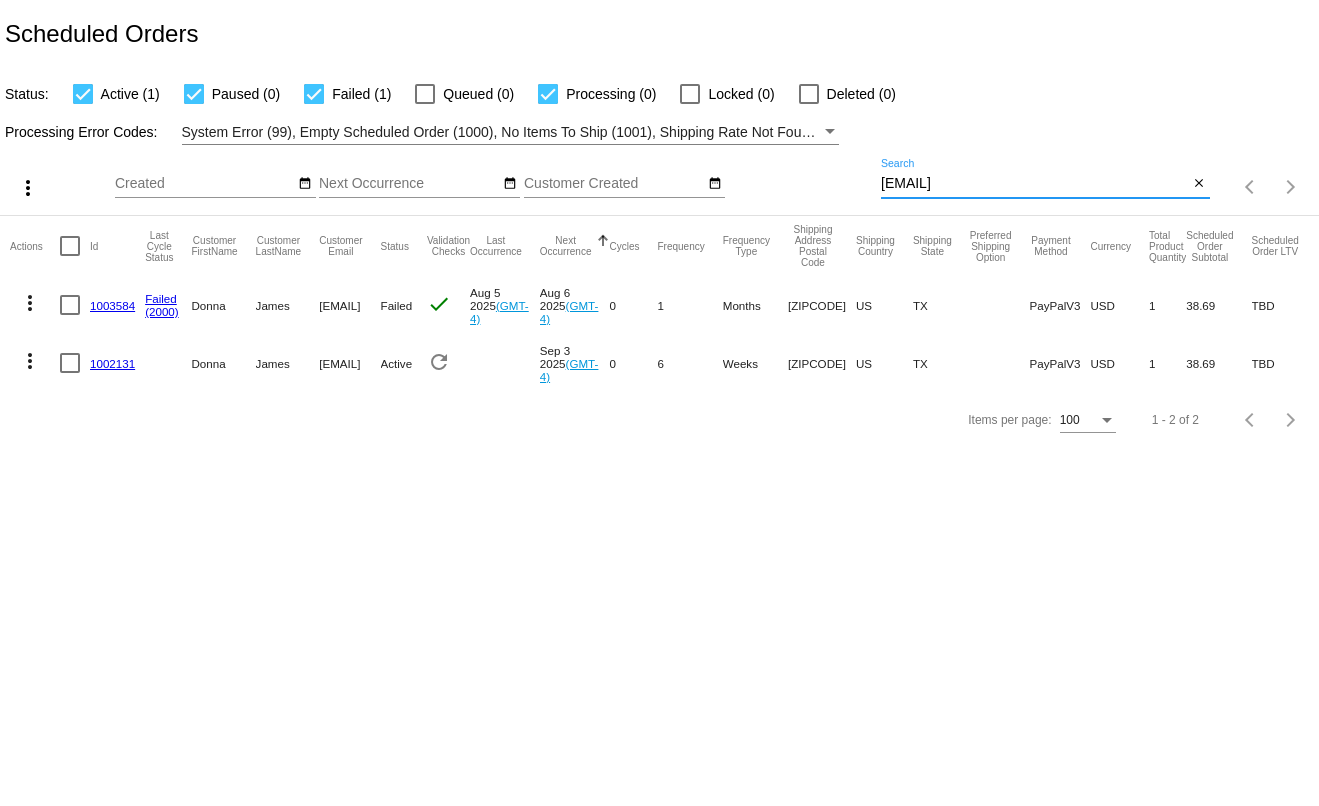 click on "[EMAIL]" at bounding box center [1035, 184] 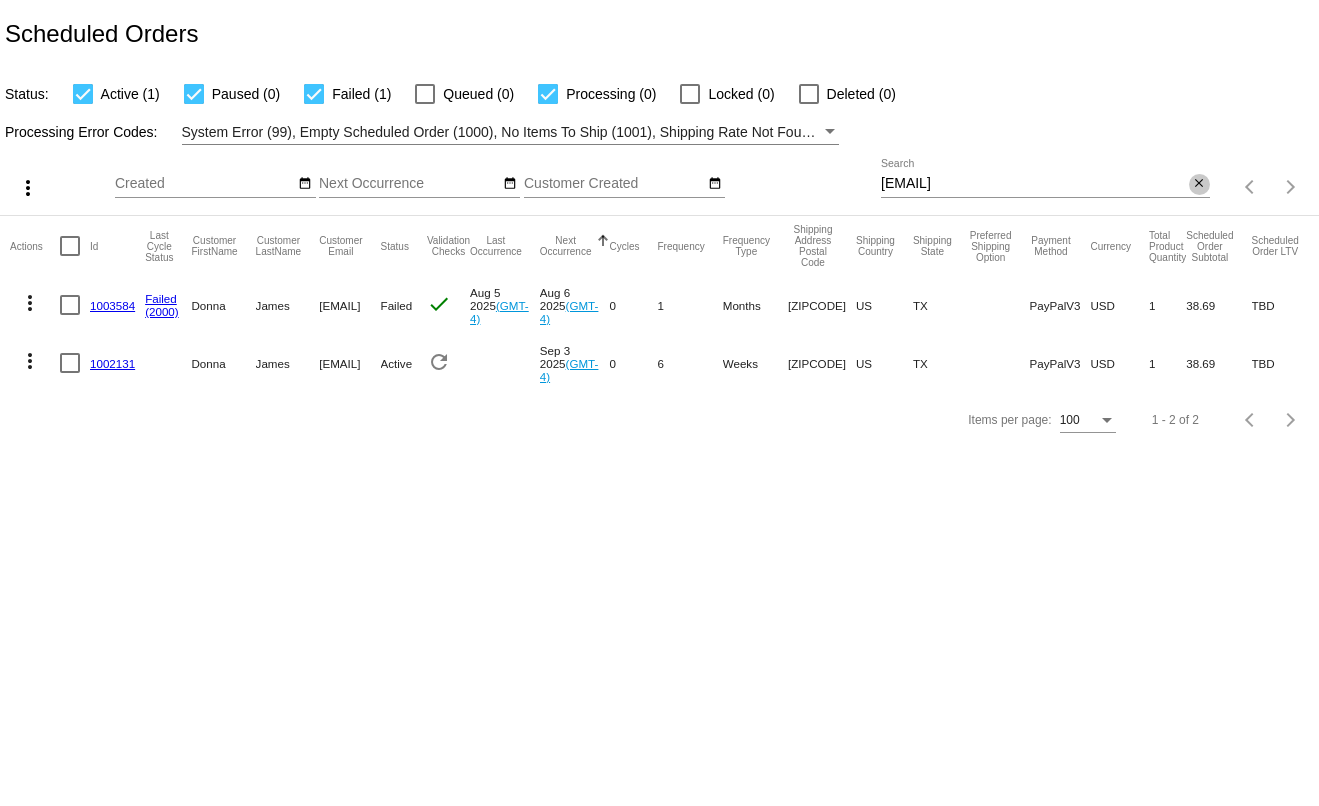 click on "close" 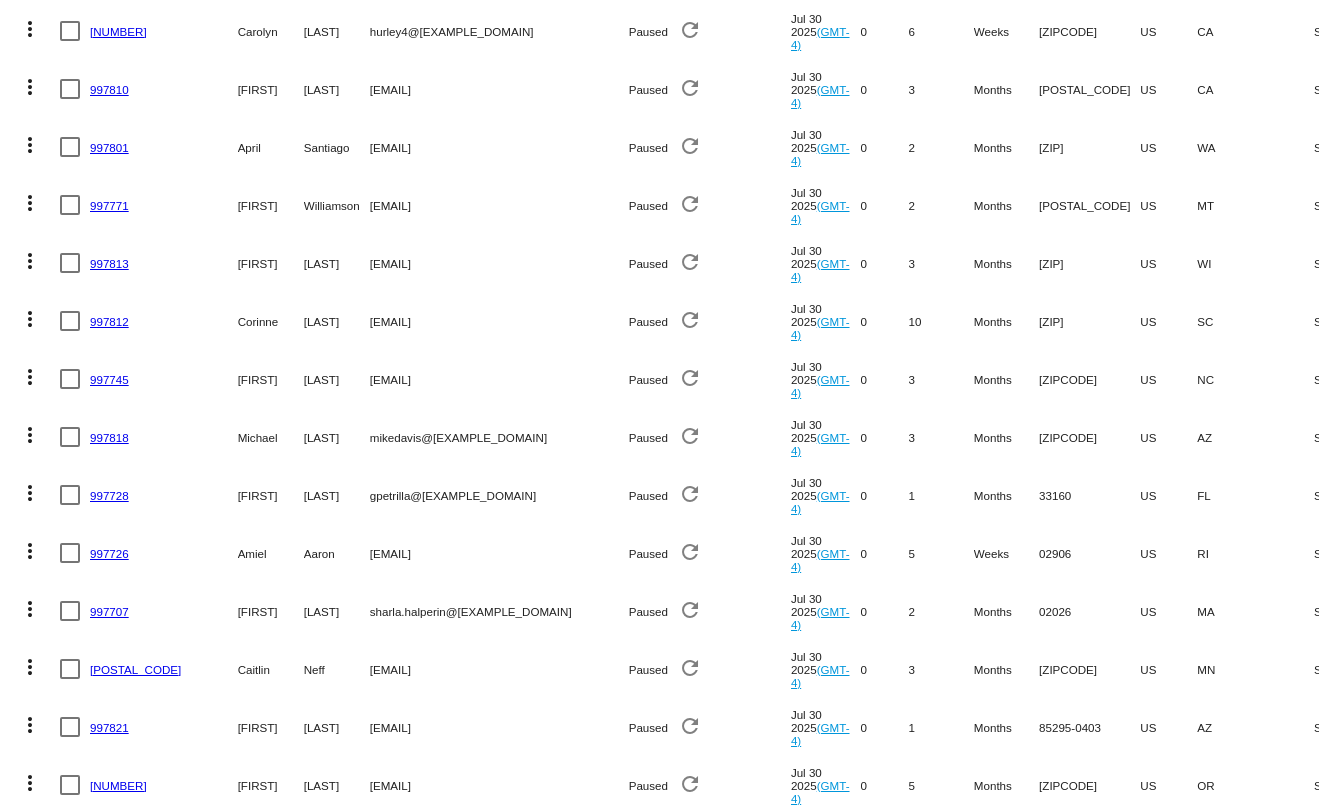 scroll, scrollTop: 2200, scrollLeft: 0, axis: vertical 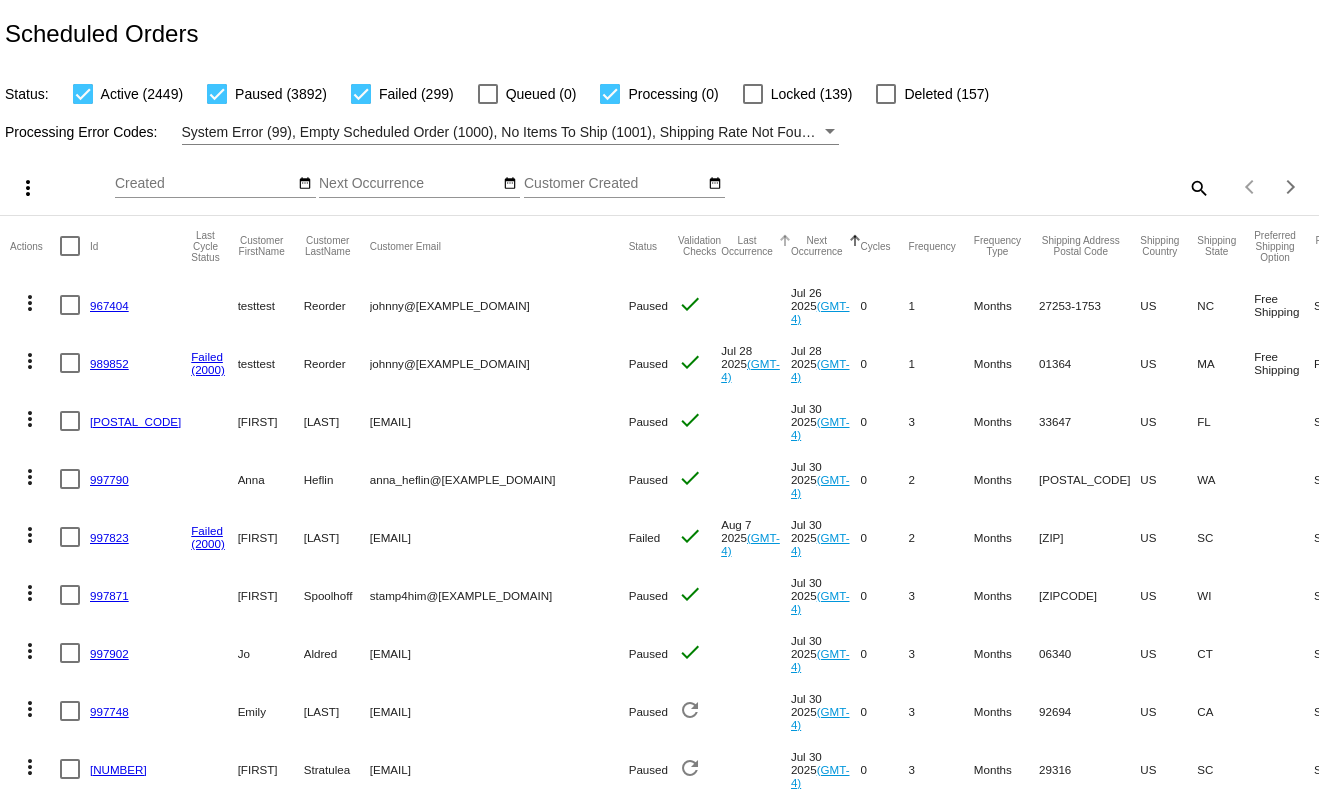 click on "Last Occurrence" 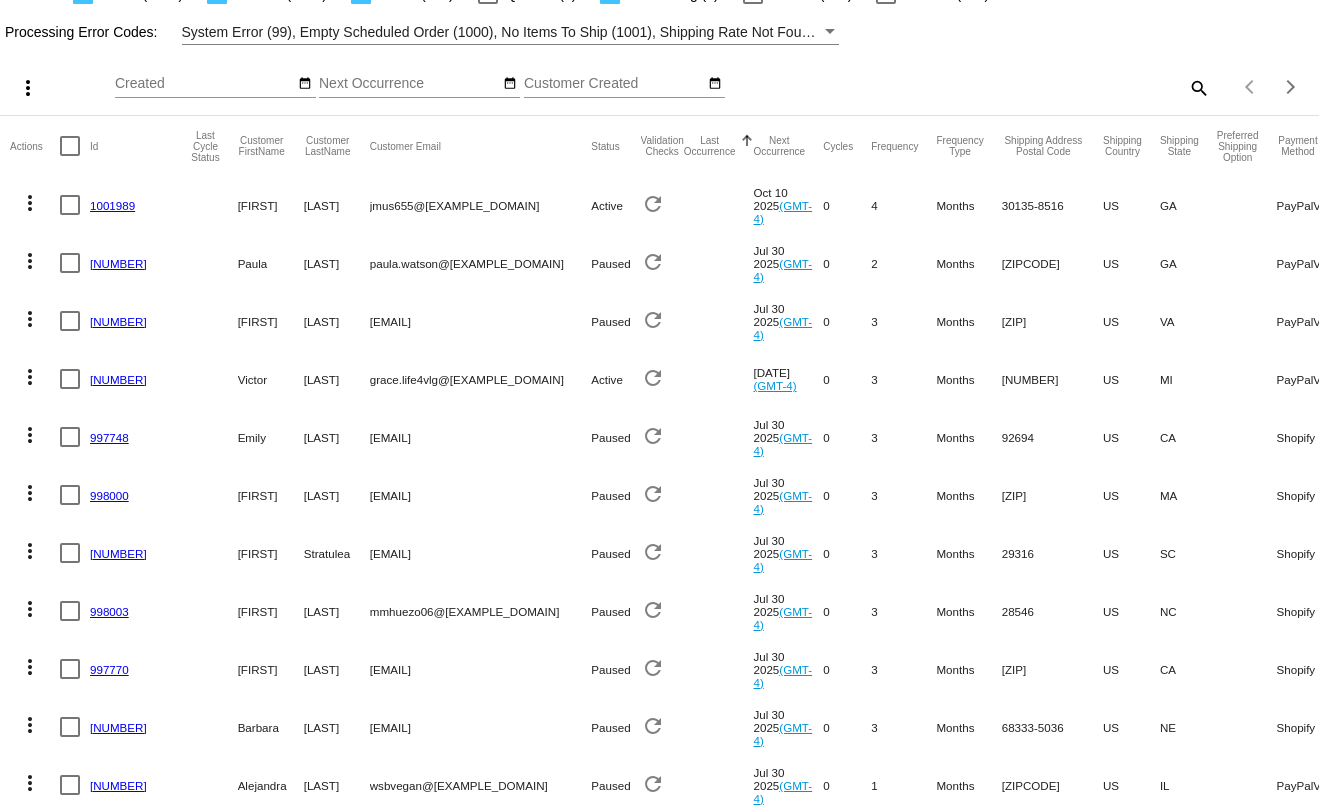 scroll, scrollTop: 0, scrollLeft: 0, axis: both 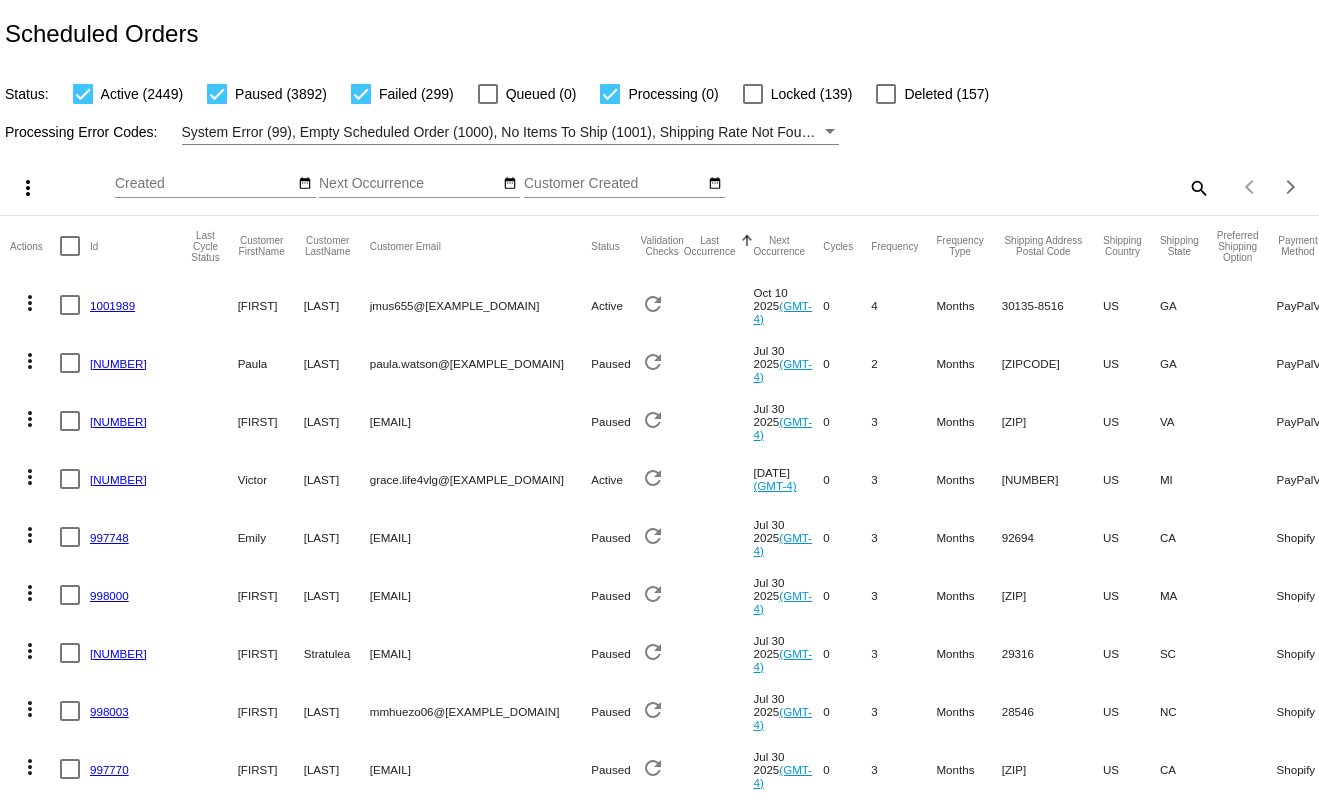 click on "Last Occurrence" 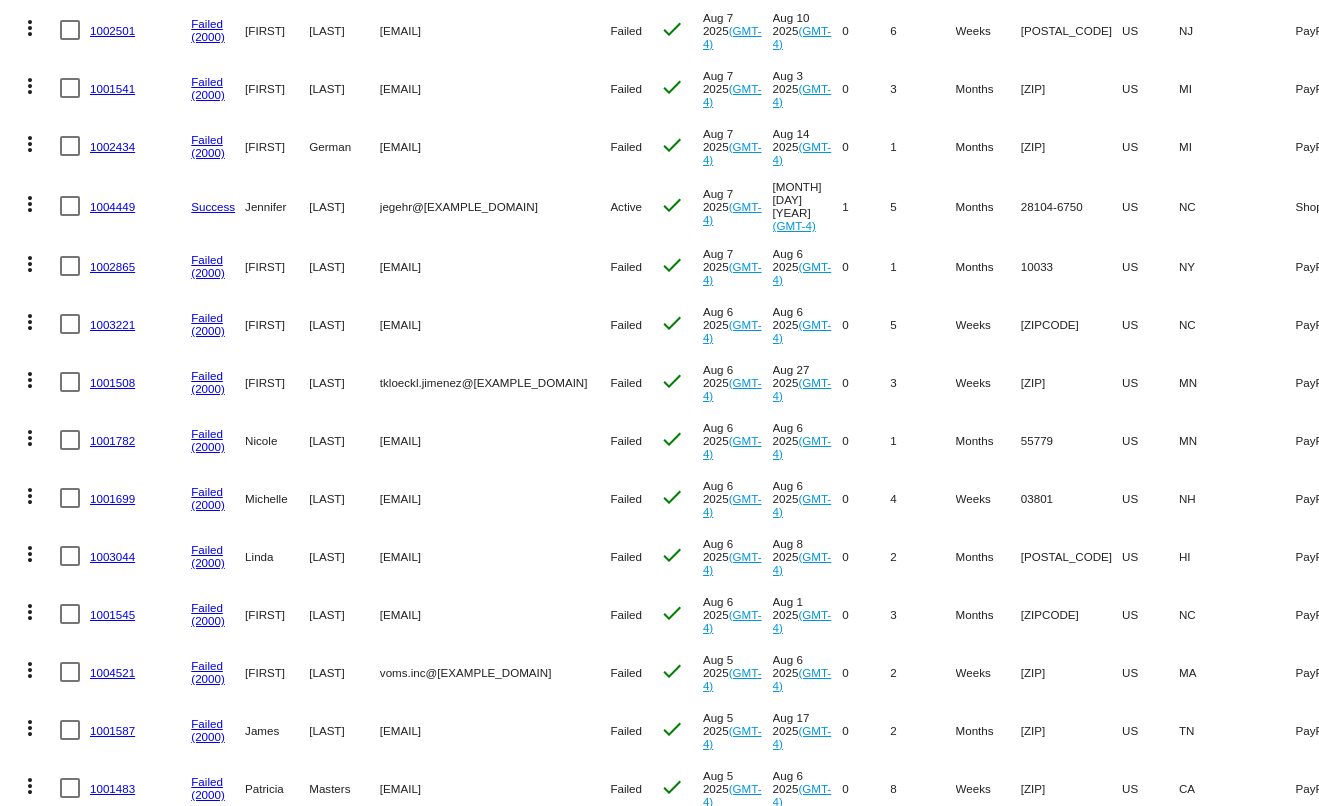 scroll, scrollTop: 0, scrollLeft: 0, axis: both 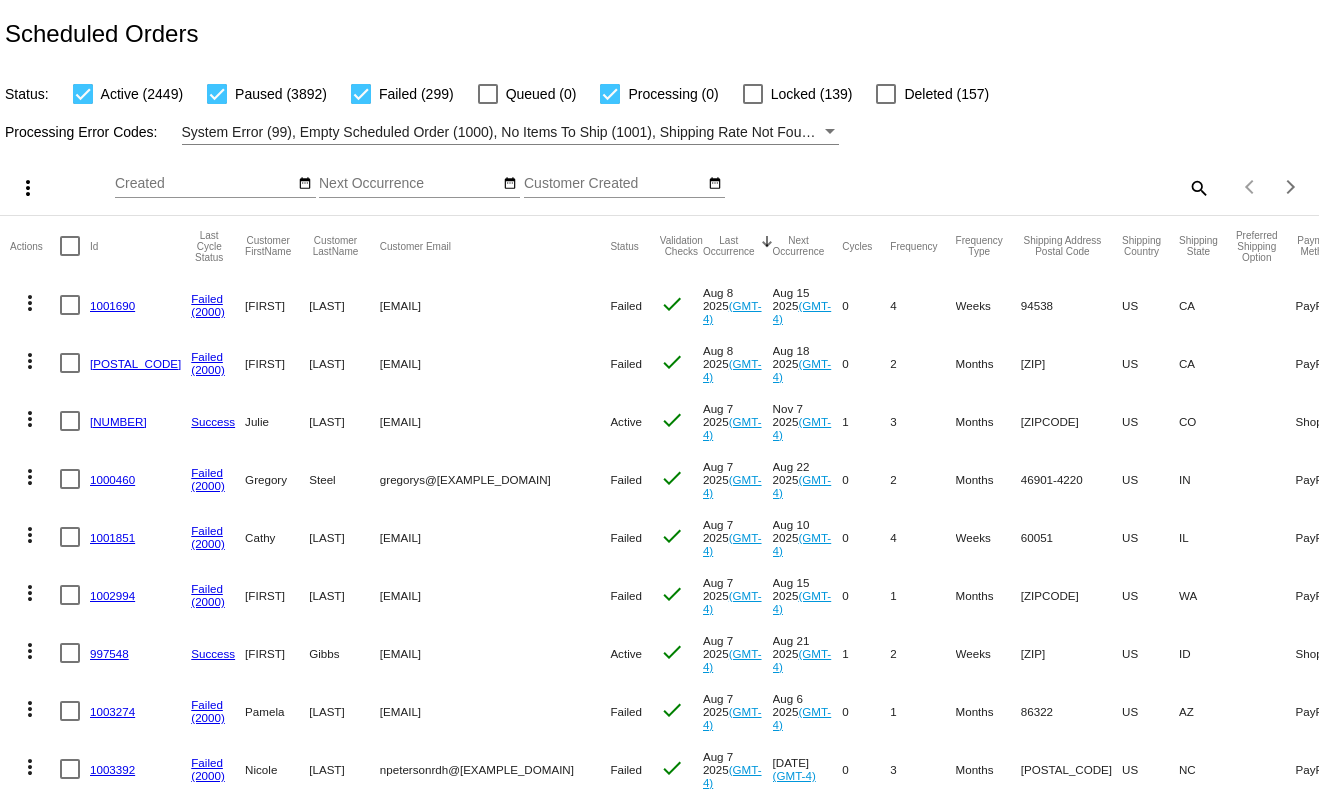 click on "search" 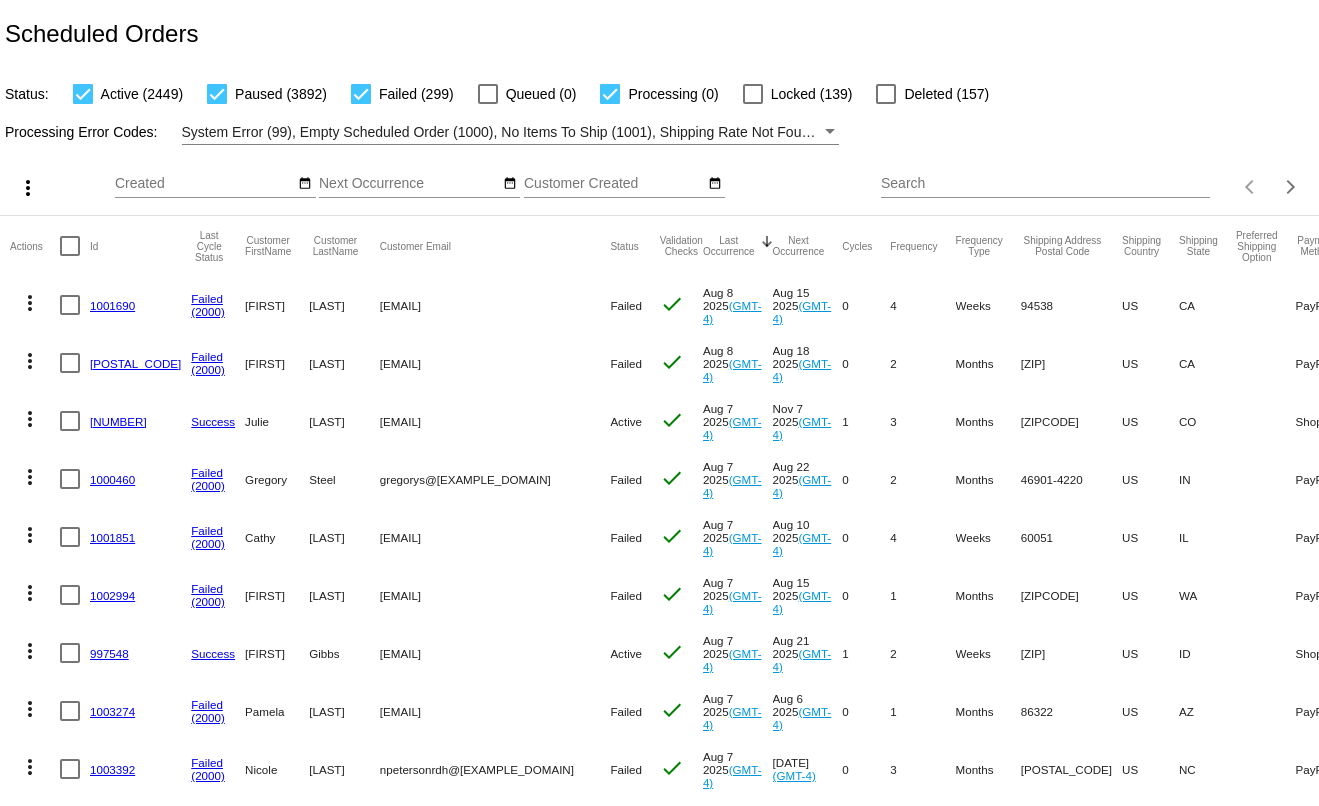 click on "Search" at bounding box center [1045, 184] 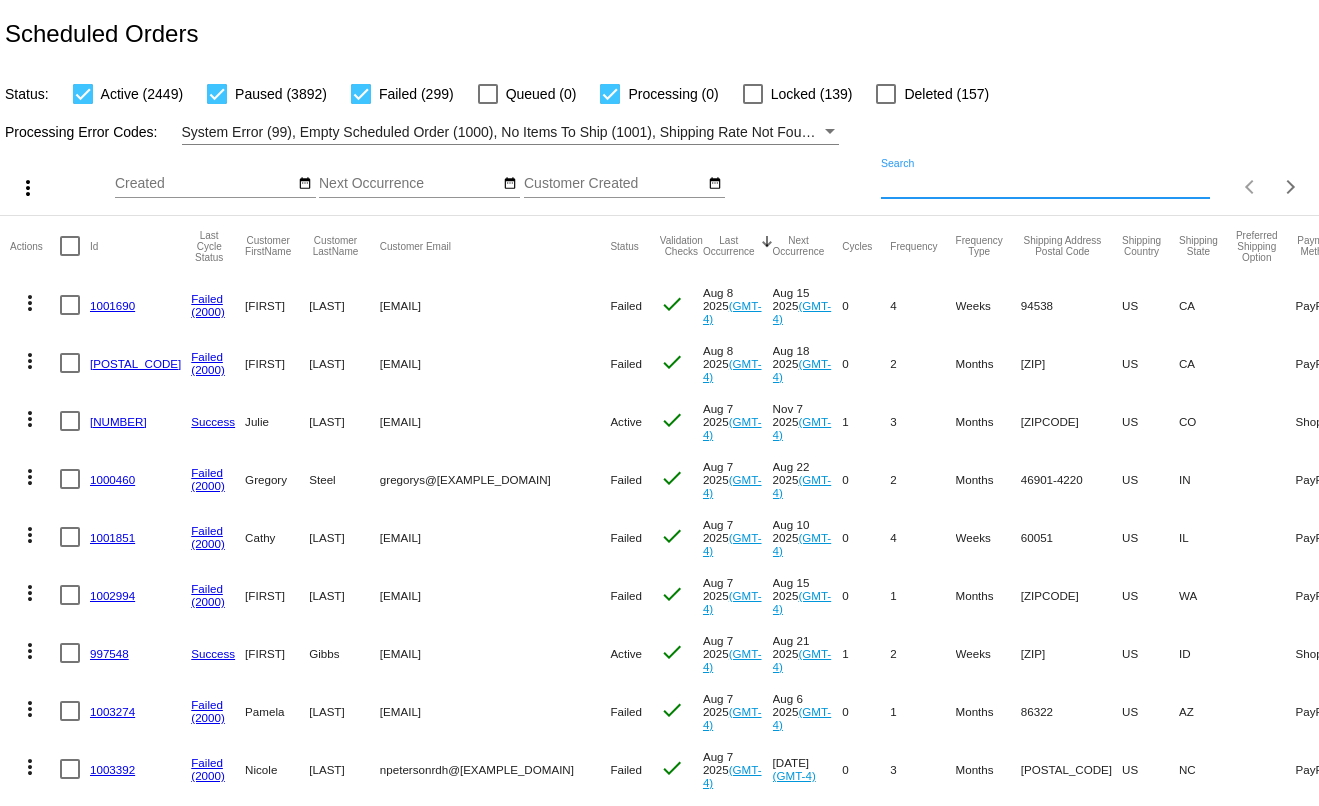 click on "Search" at bounding box center [1045, 184] 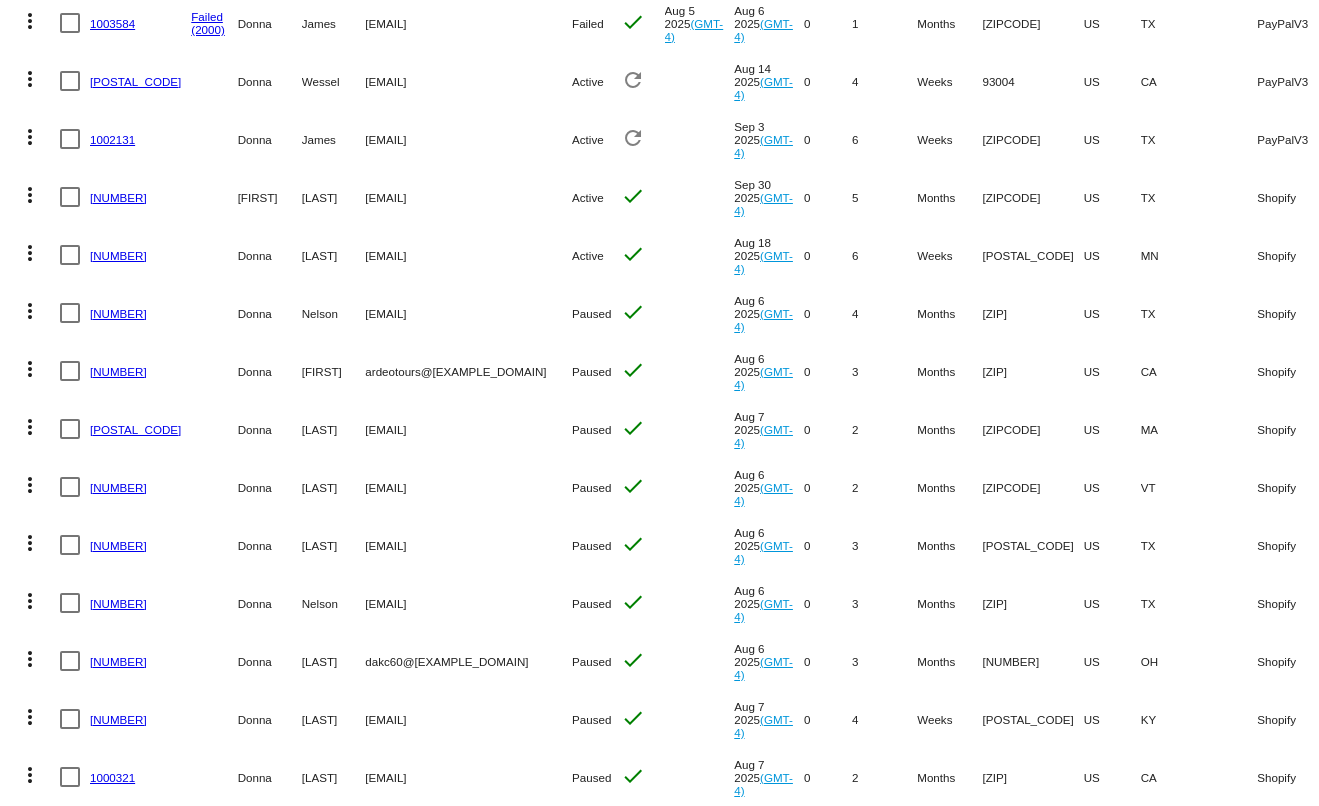 scroll, scrollTop: 300, scrollLeft: 0, axis: vertical 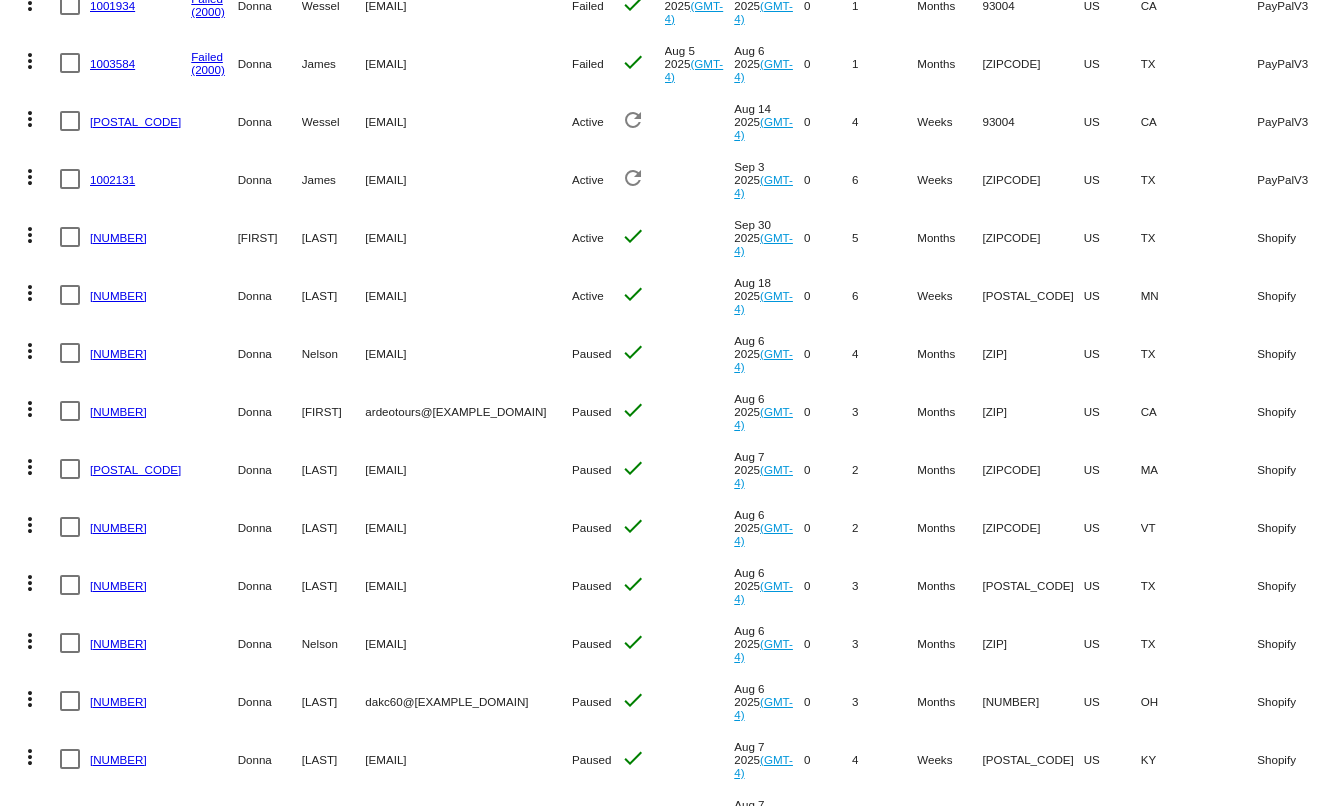 drag, startPoint x: 449, startPoint y: 182, endPoint x: 328, endPoint y: 187, distance: 121.103264 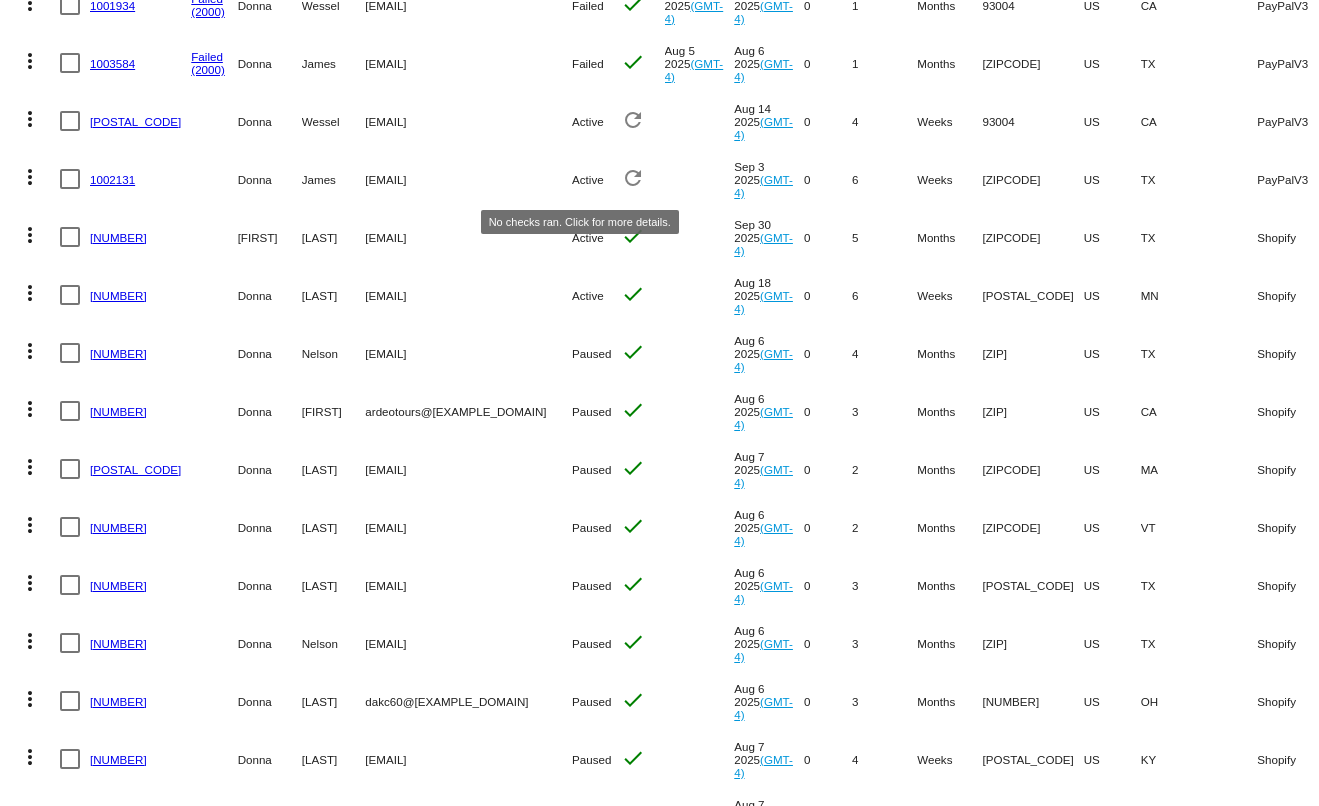 click on "refresh" 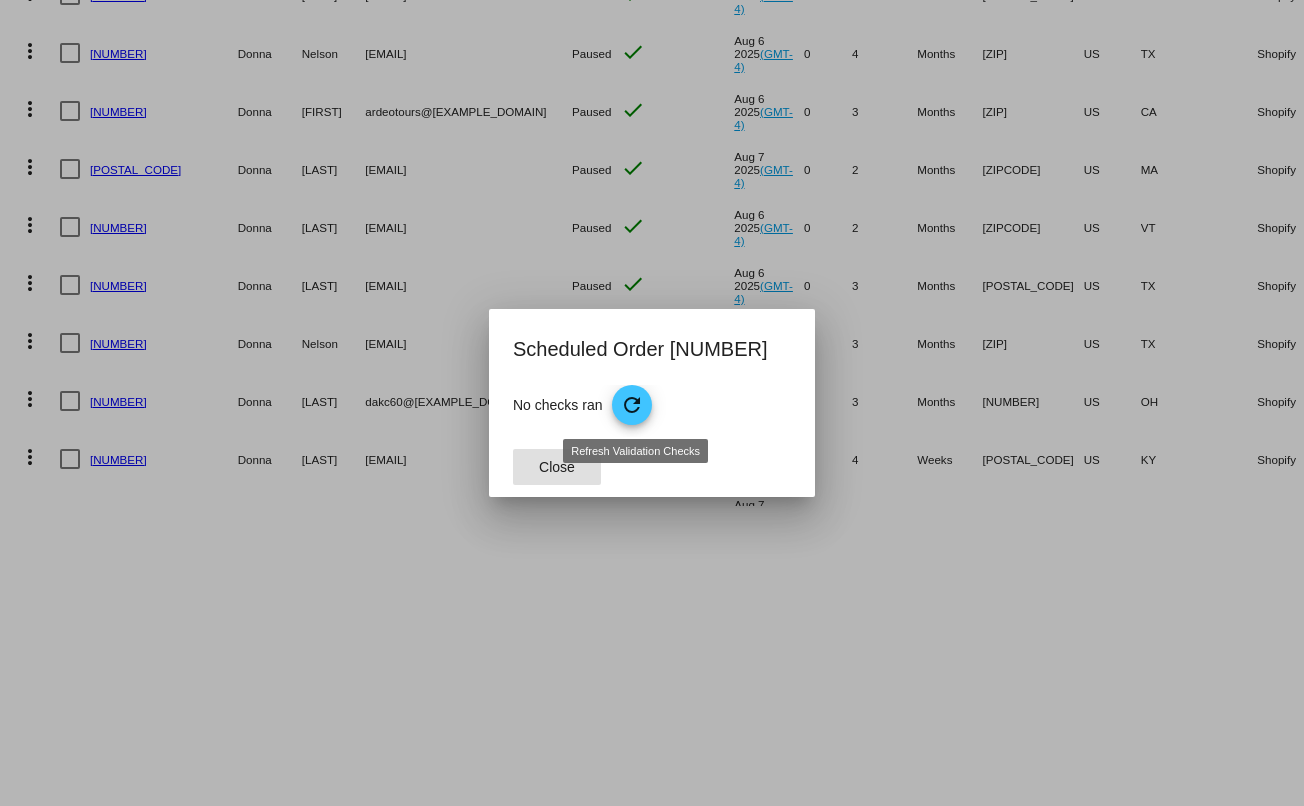 click on "refresh" at bounding box center [632, 405] 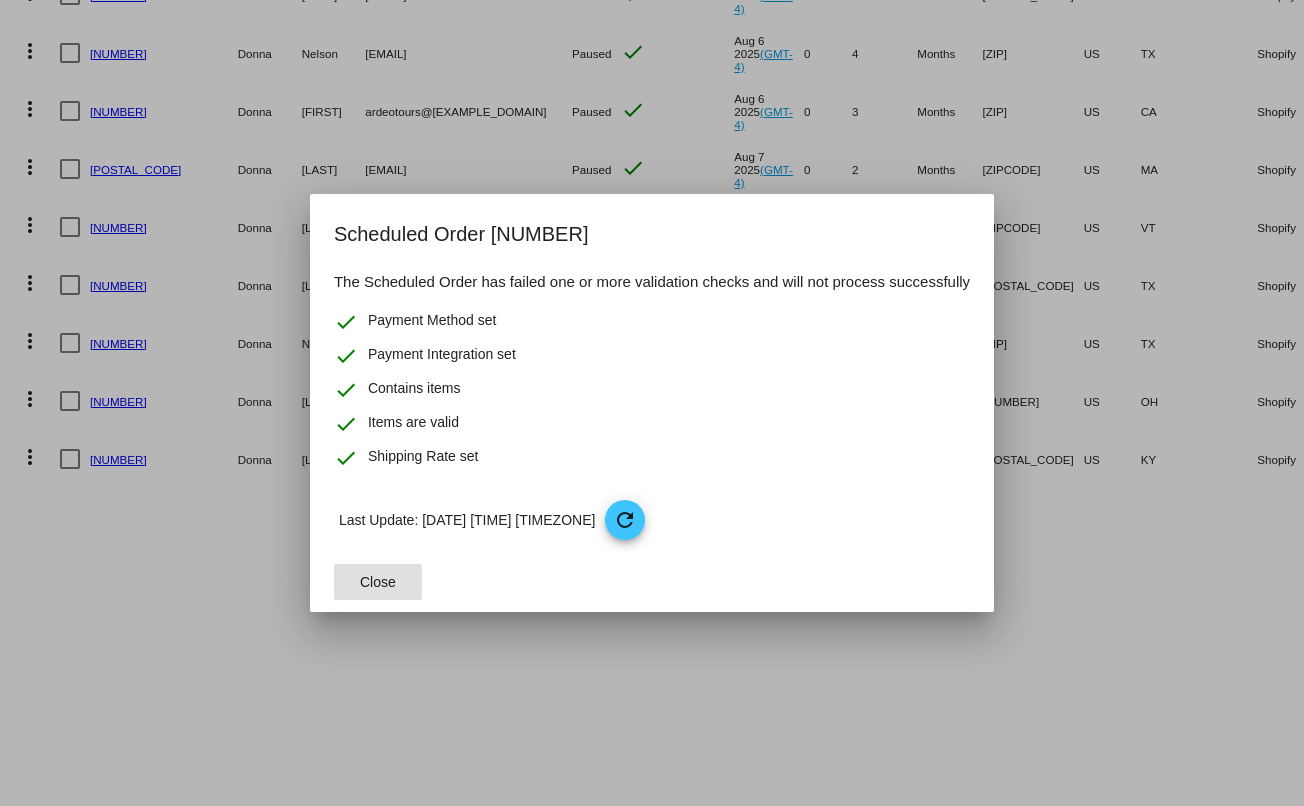 click on "Close" 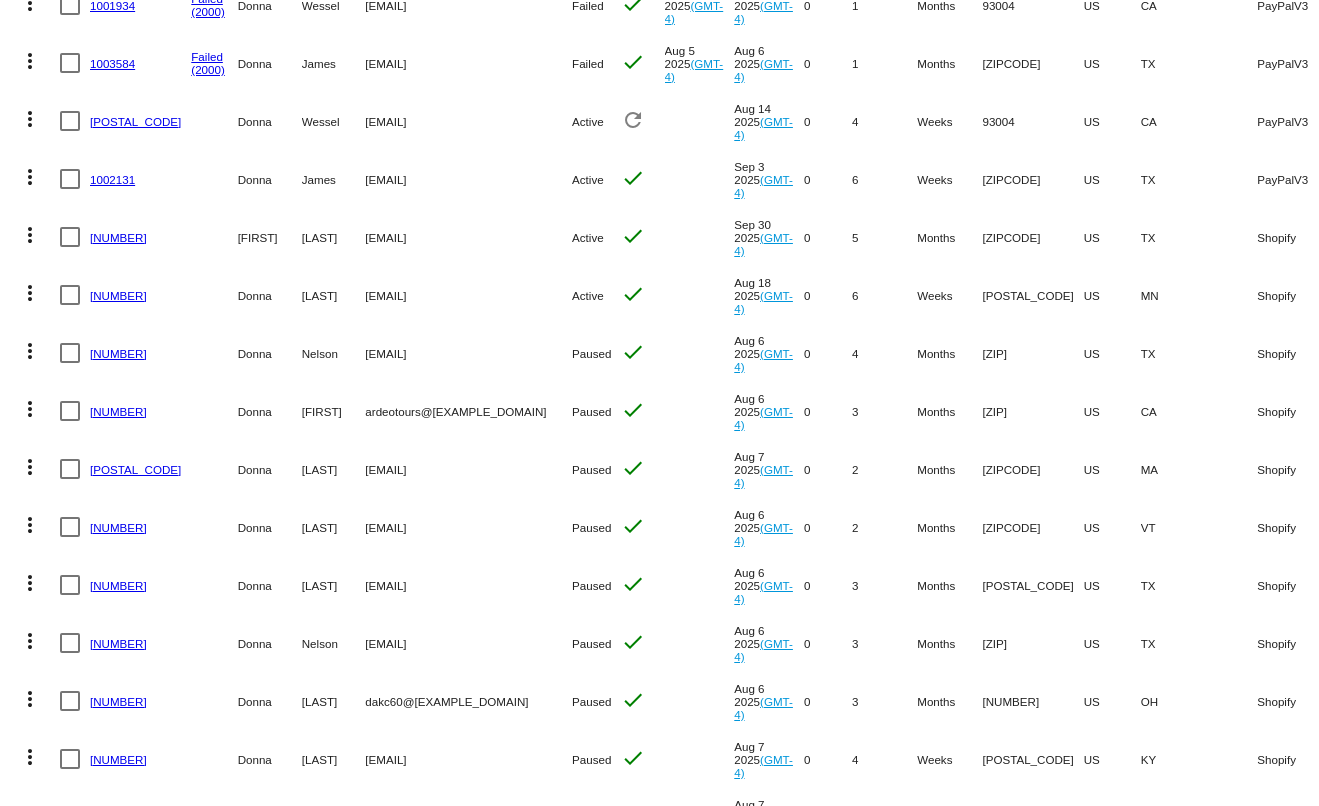 scroll, scrollTop: 0, scrollLeft: 0, axis: both 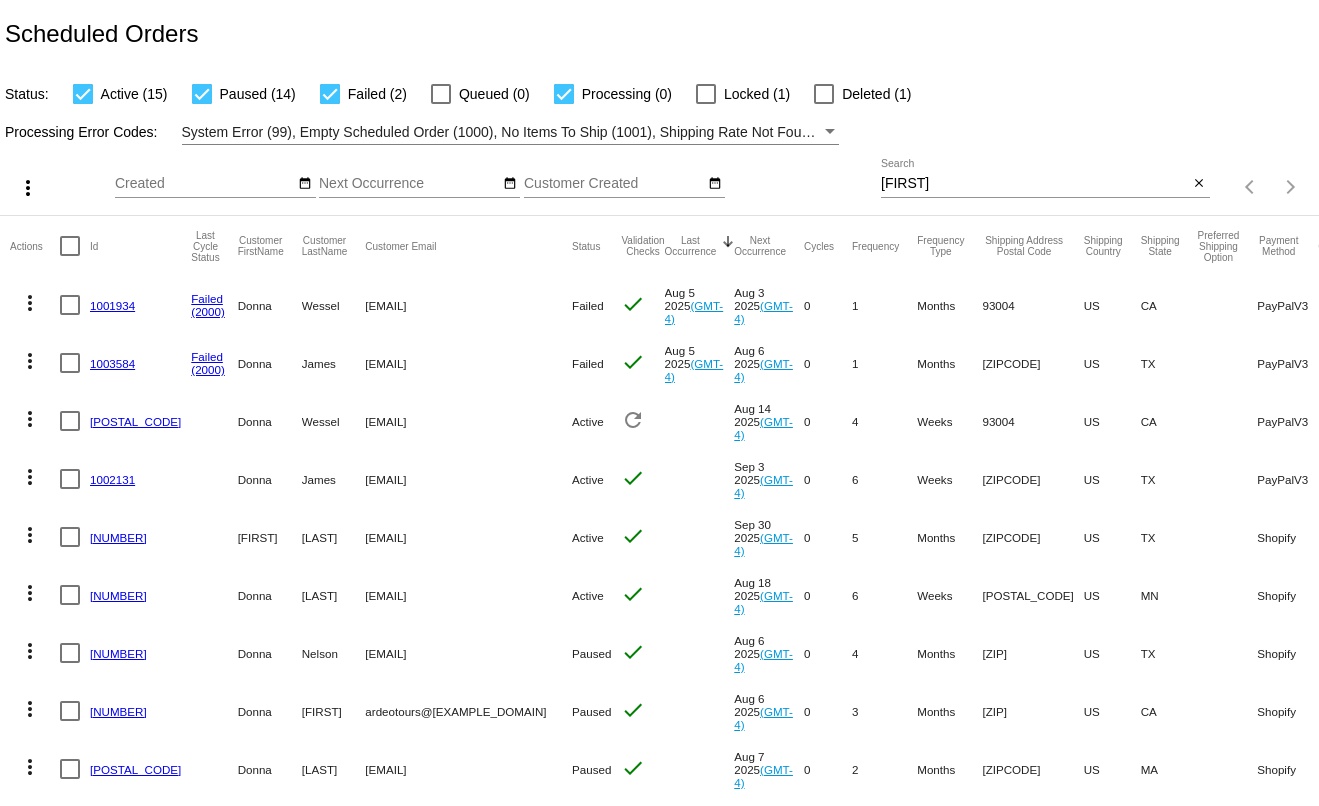 click on "[FIRST]
Search" 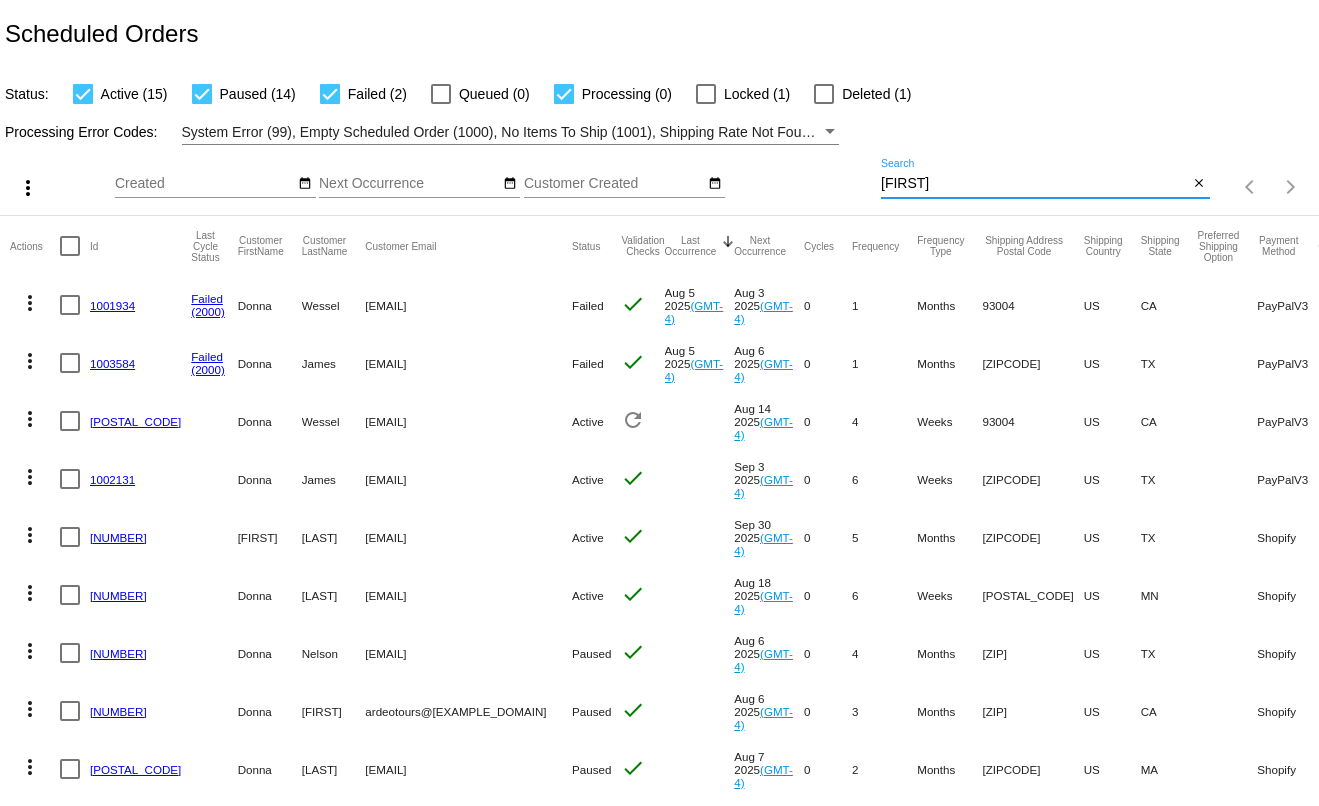 click on "[FIRST]
Search" 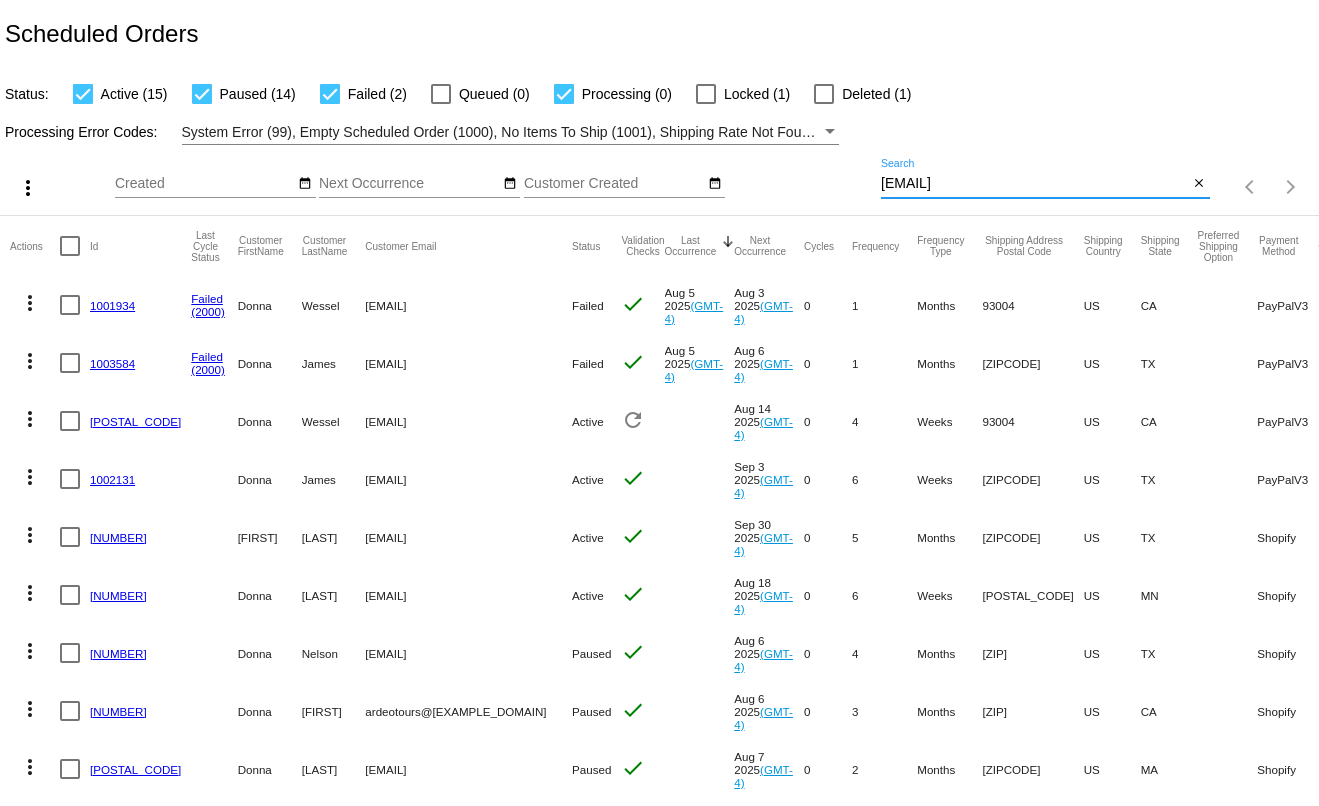 type on "[EMAIL]" 